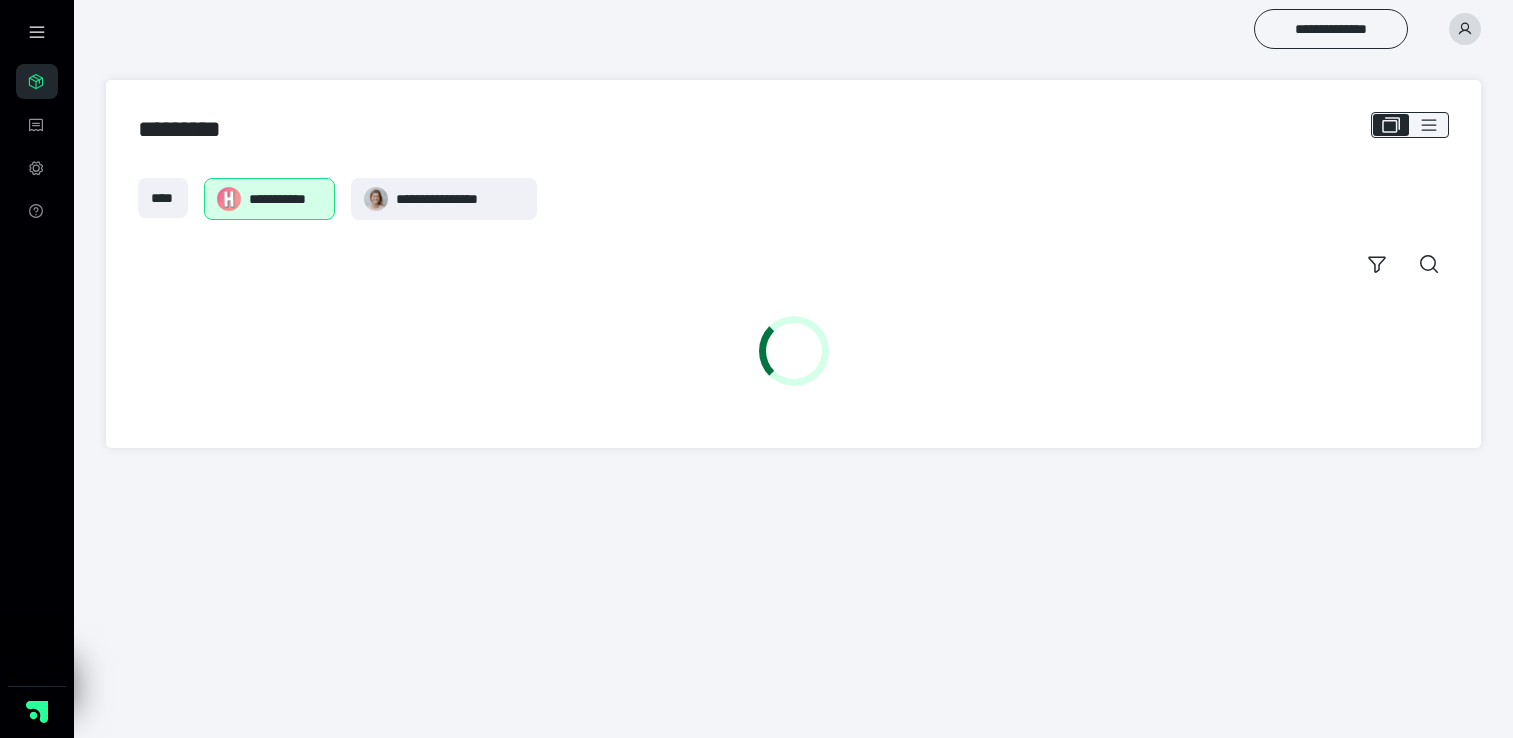 scroll, scrollTop: 0, scrollLeft: 0, axis: both 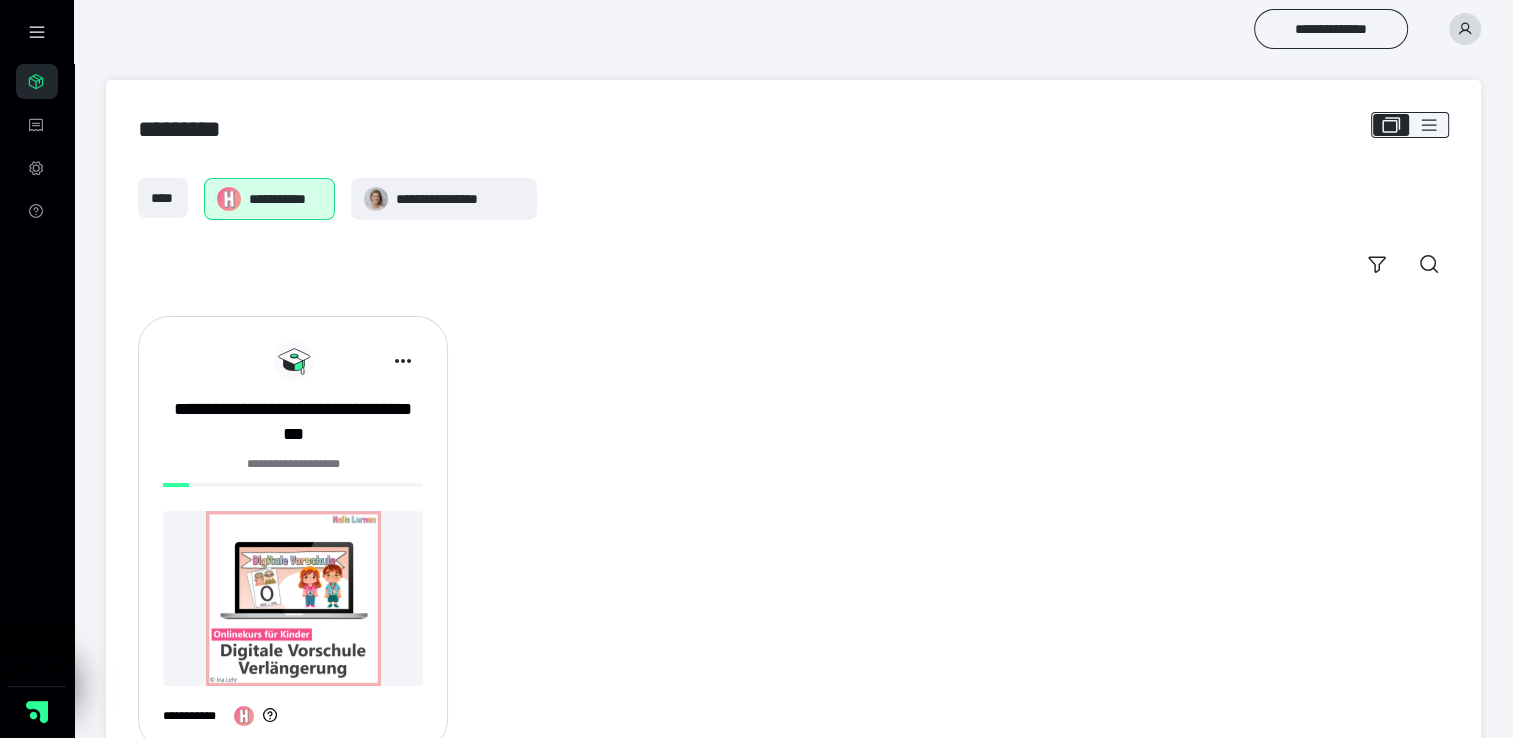 click at bounding box center (293, 598) 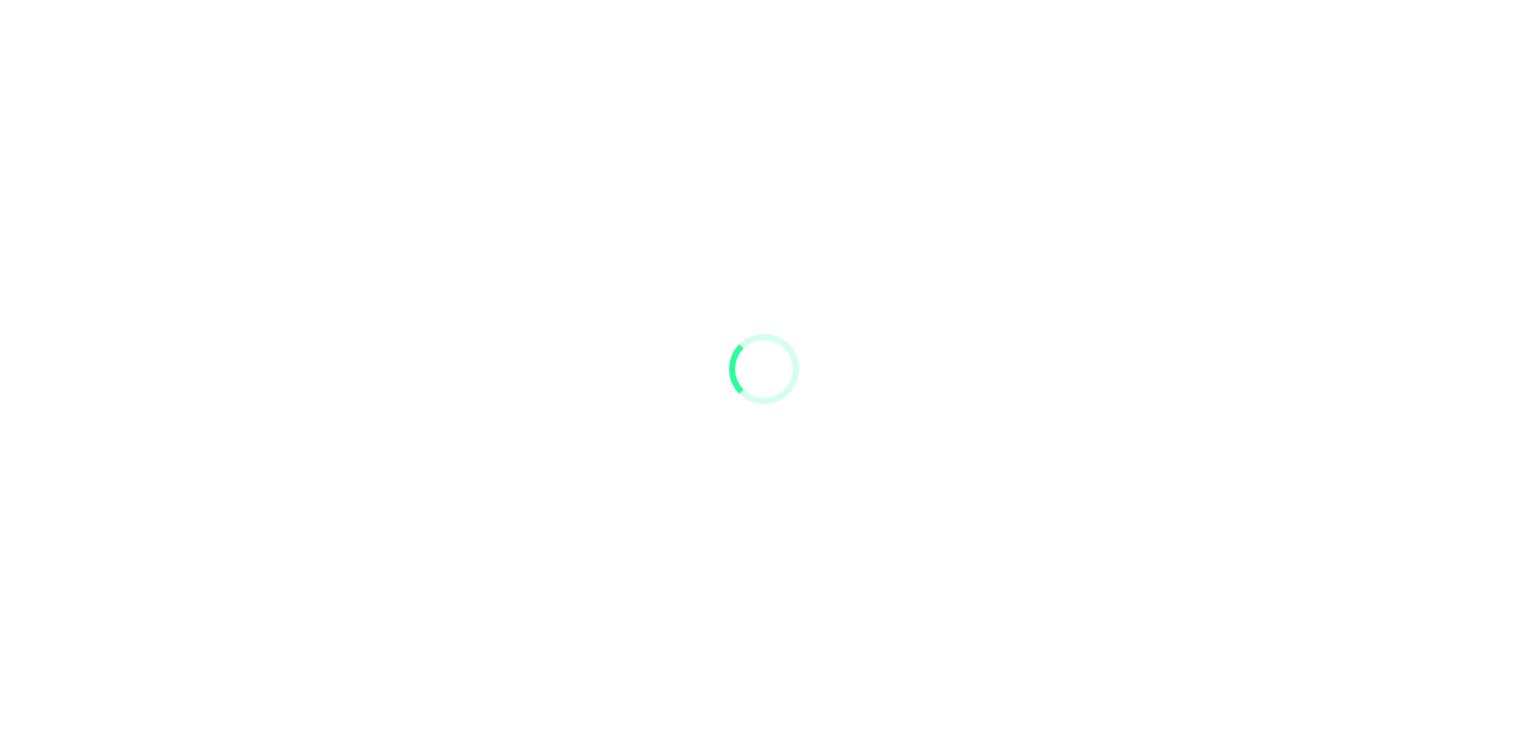 scroll, scrollTop: 0, scrollLeft: 0, axis: both 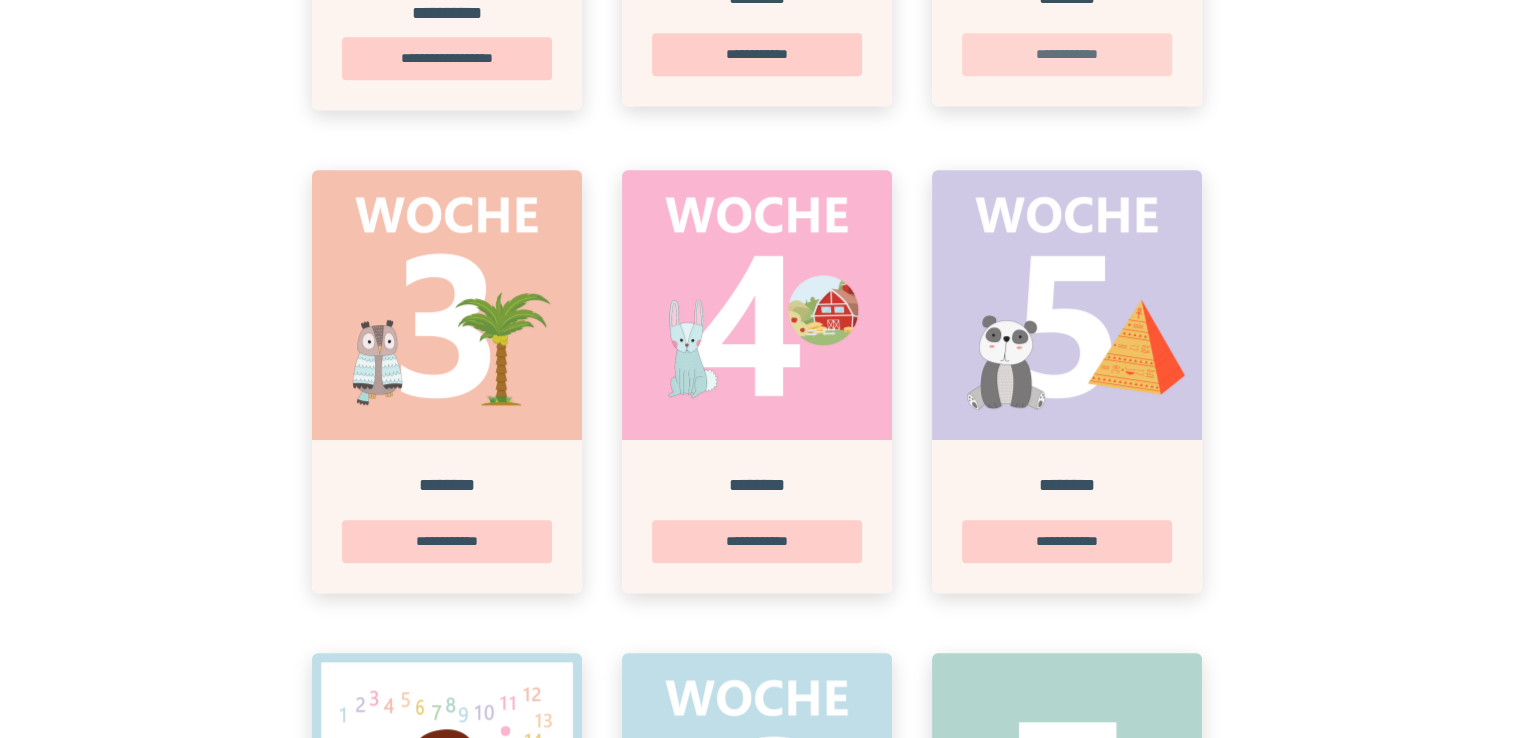 click on "**********" at bounding box center [1067, 54] 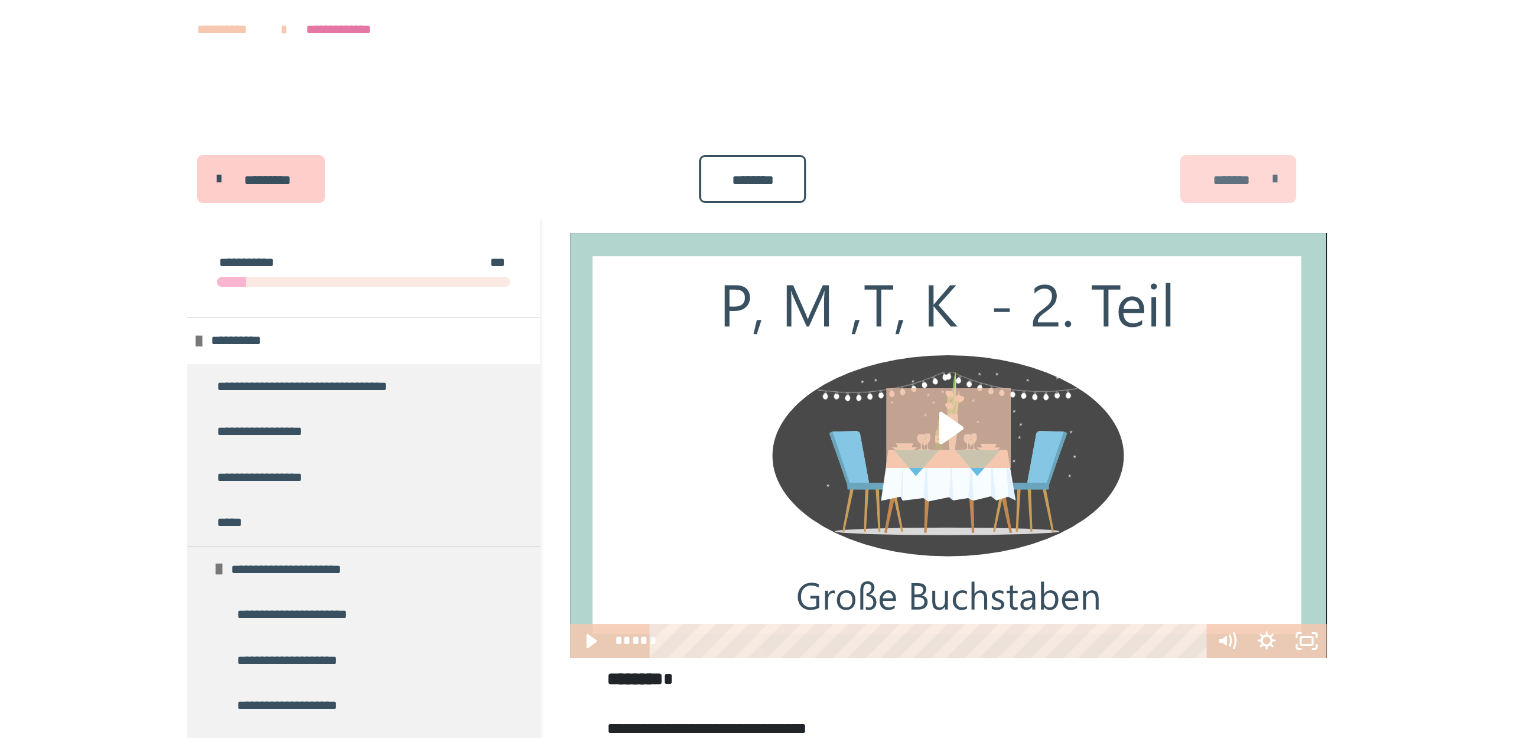 click on "*******" at bounding box center (1231, 180) 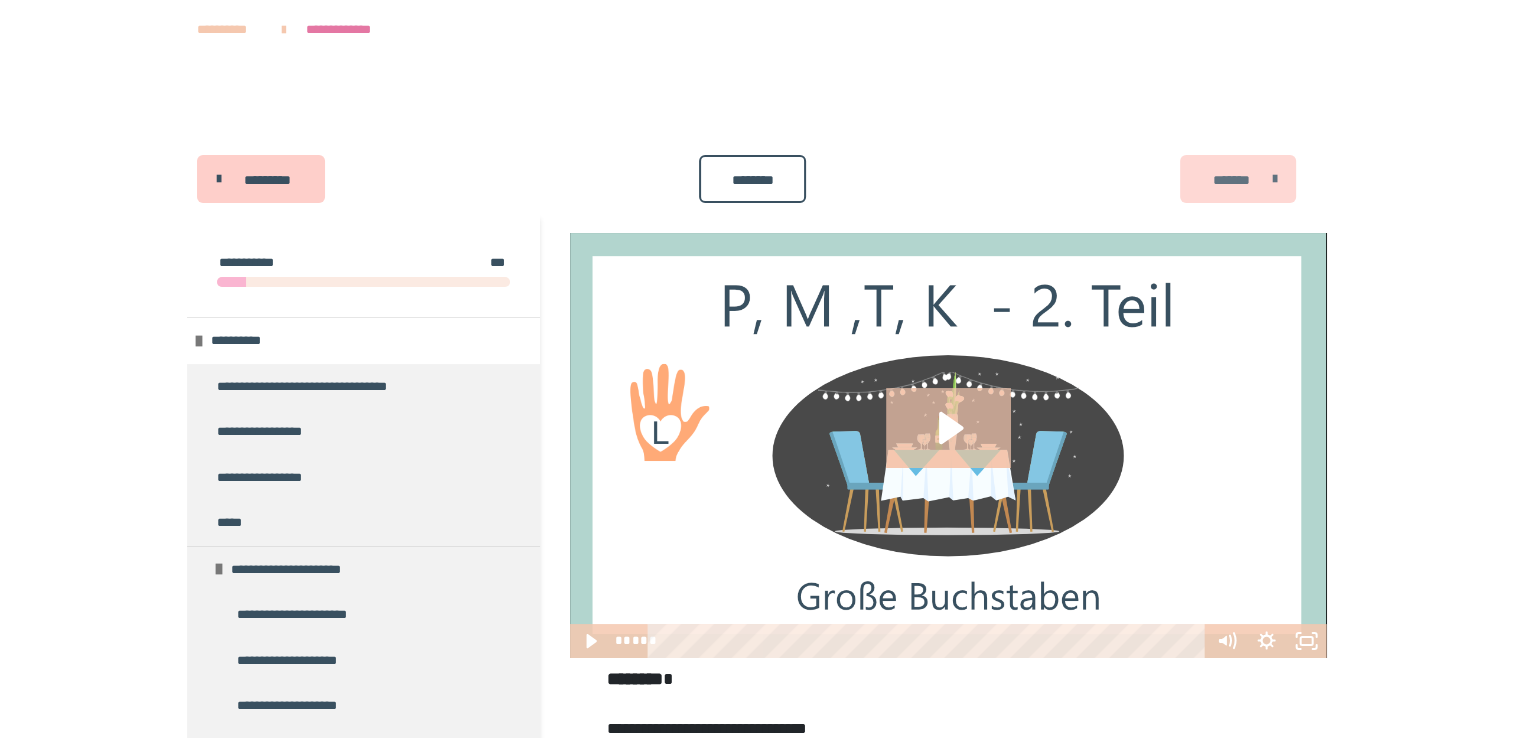 click on "*******" at bounding box center (1231, 180) 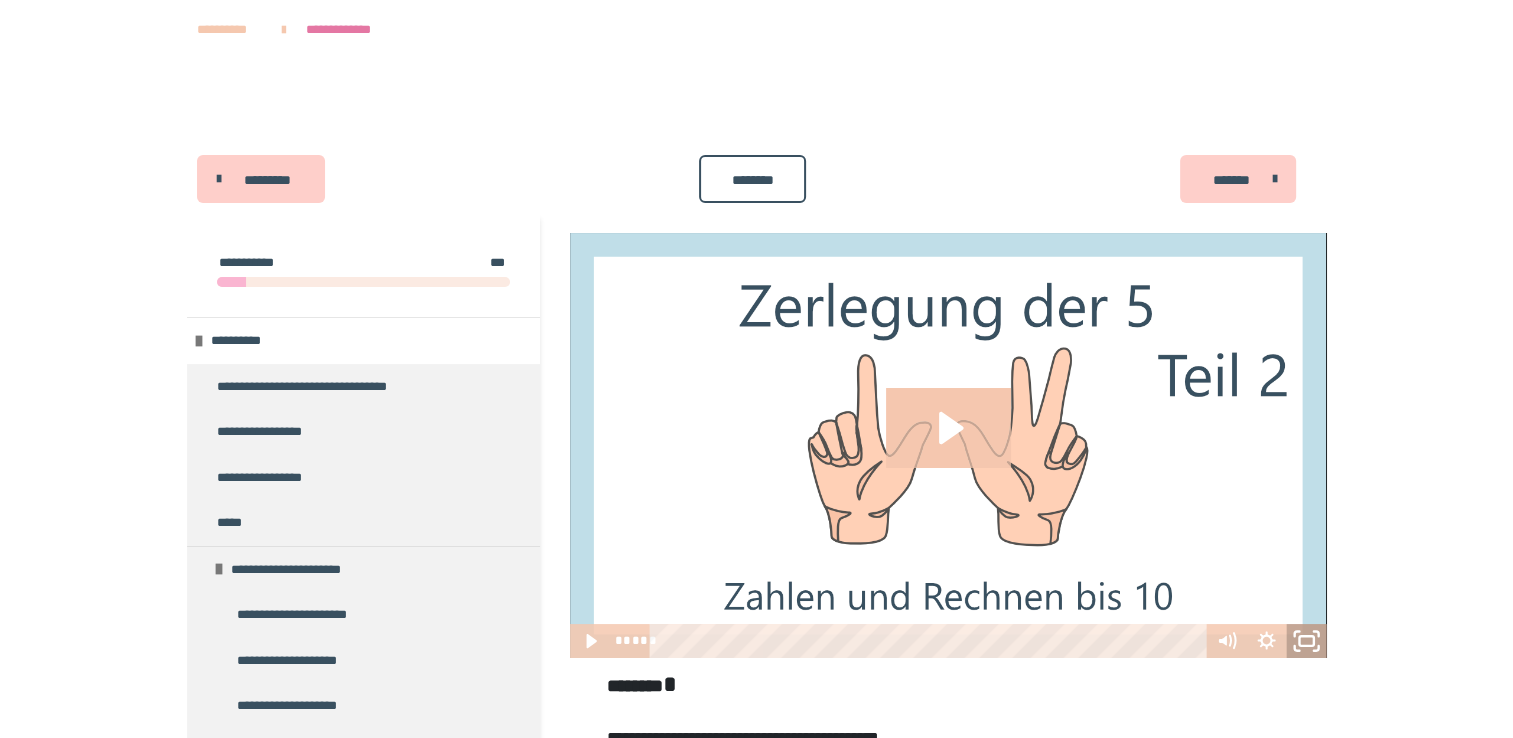 click 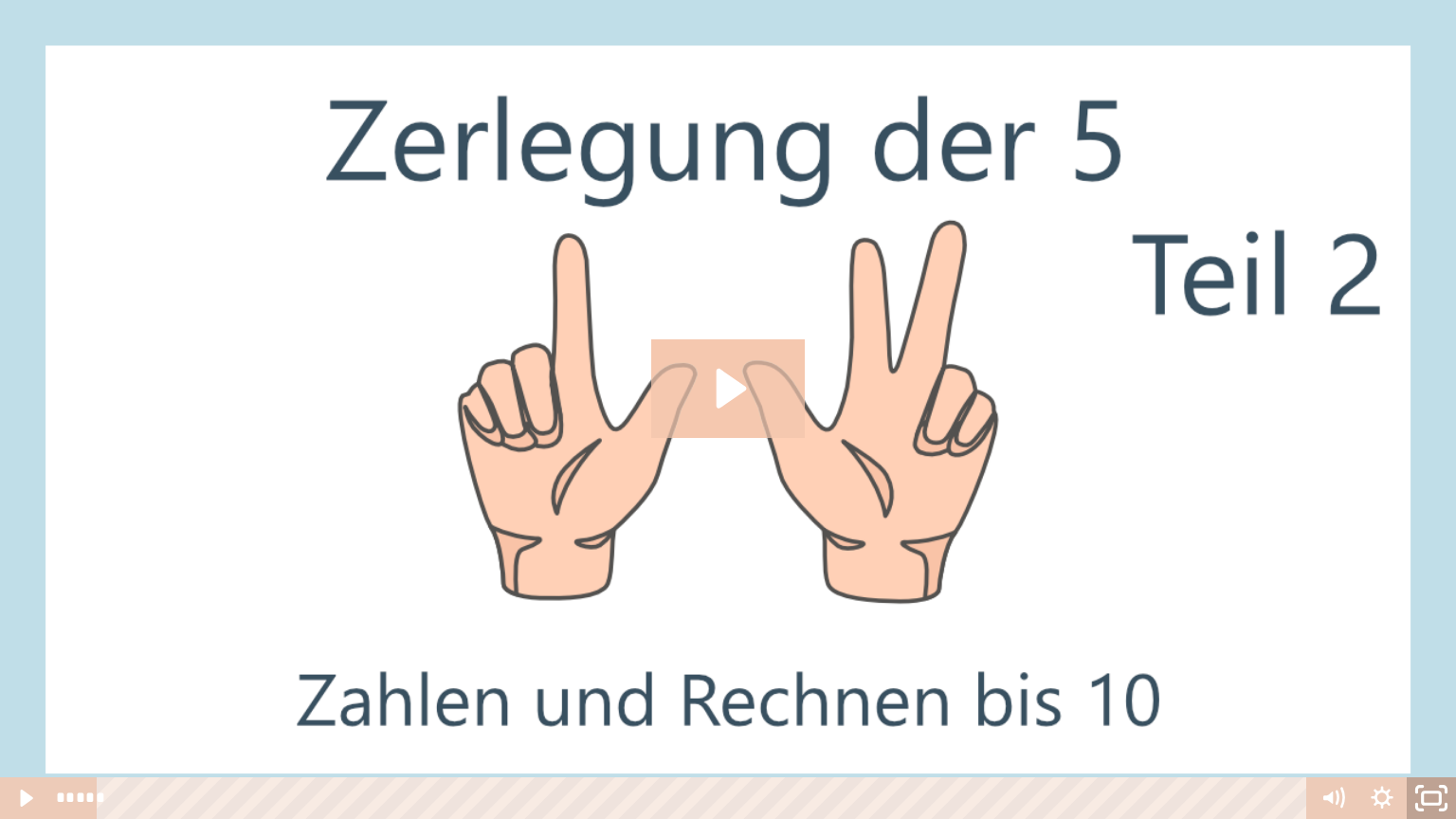 click 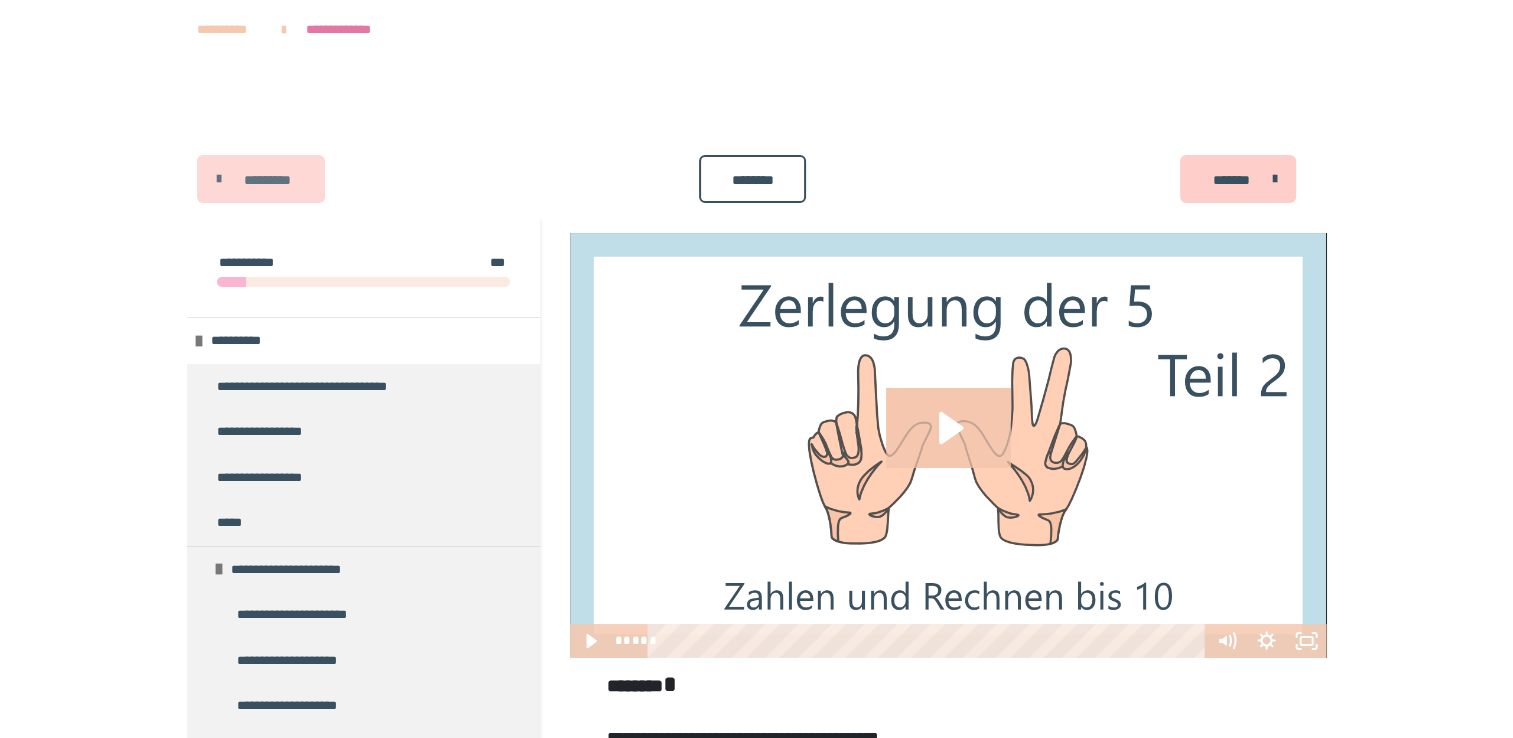 click on "*********" at bounding box center [261, 179] 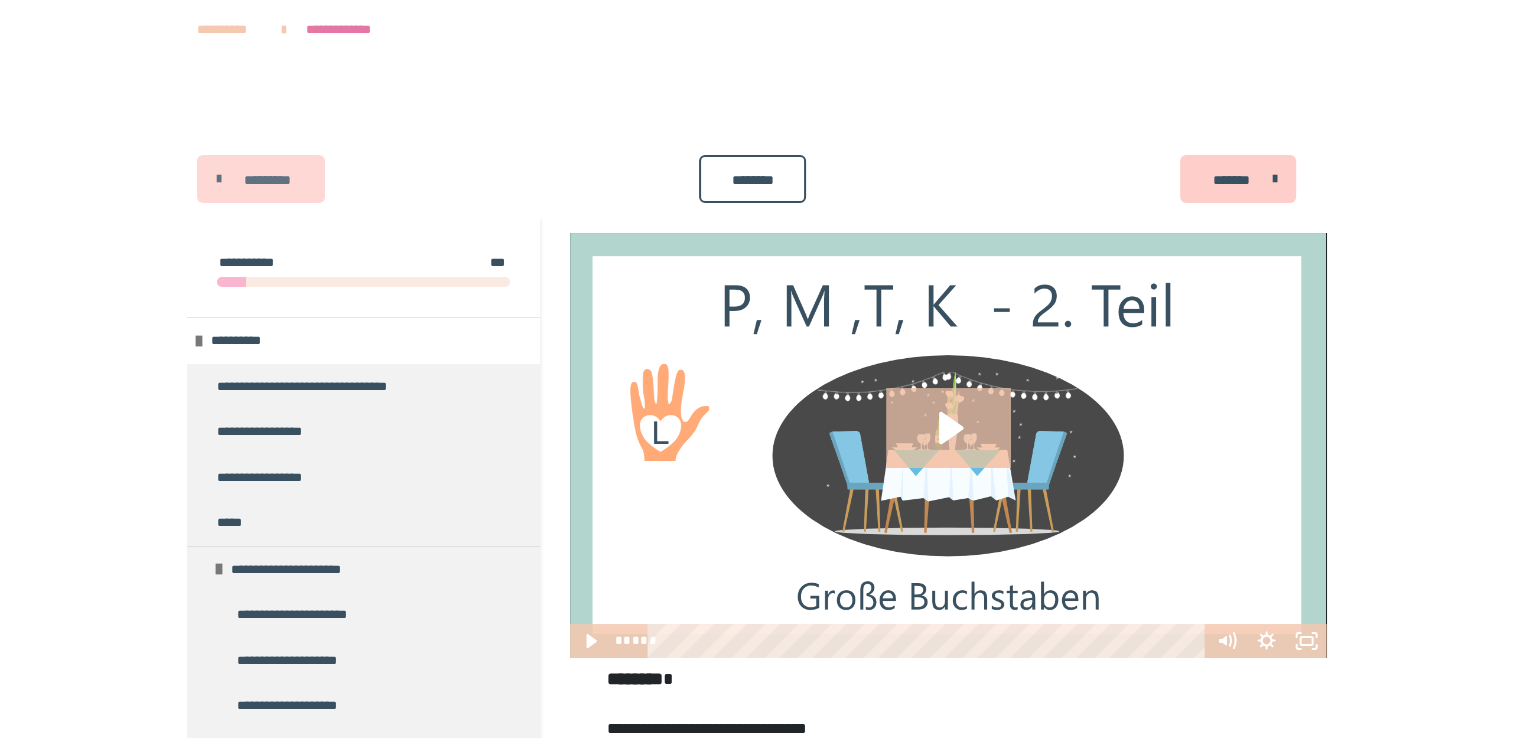 click on "*********" at bounding box center [261, 179] 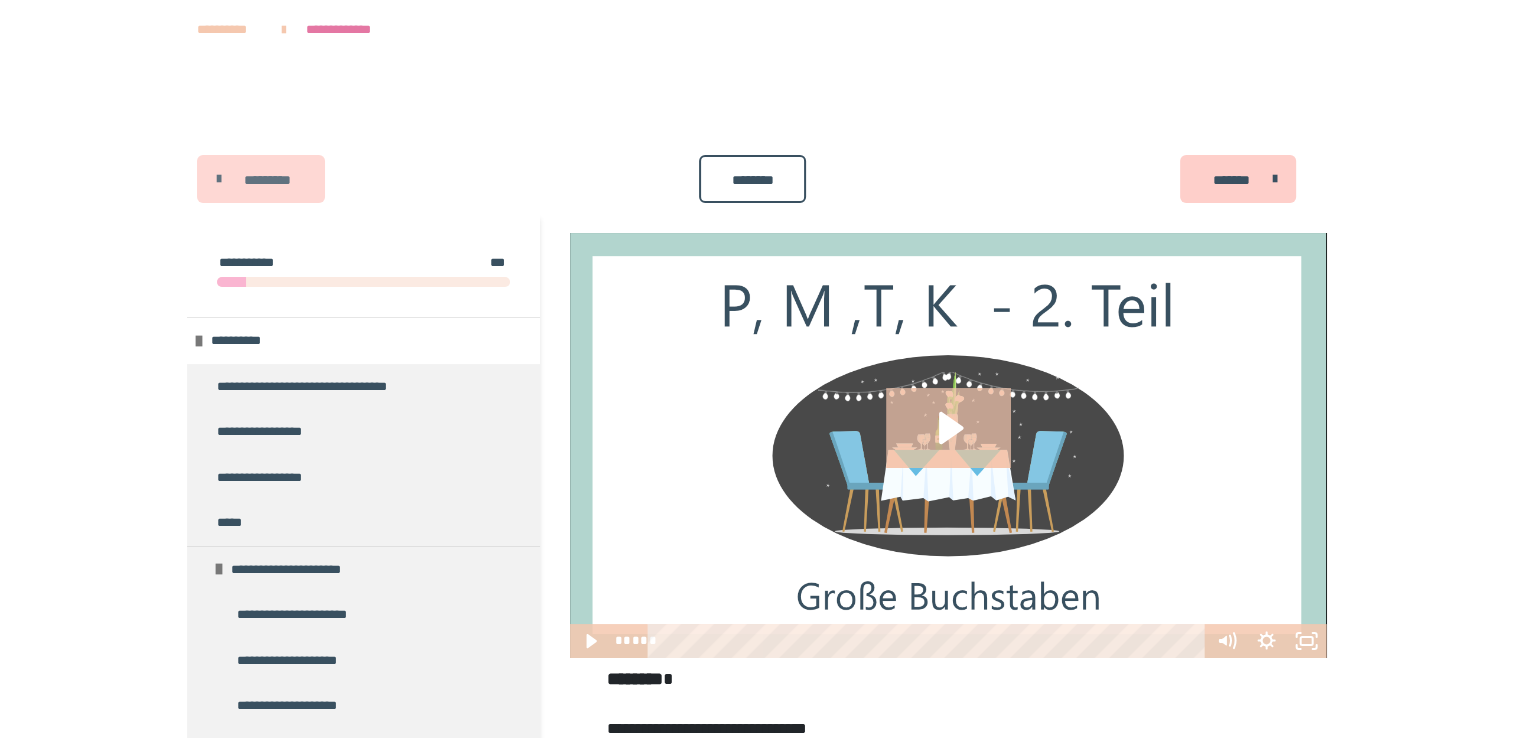 click on "*********" at bounding box center [261, 179] 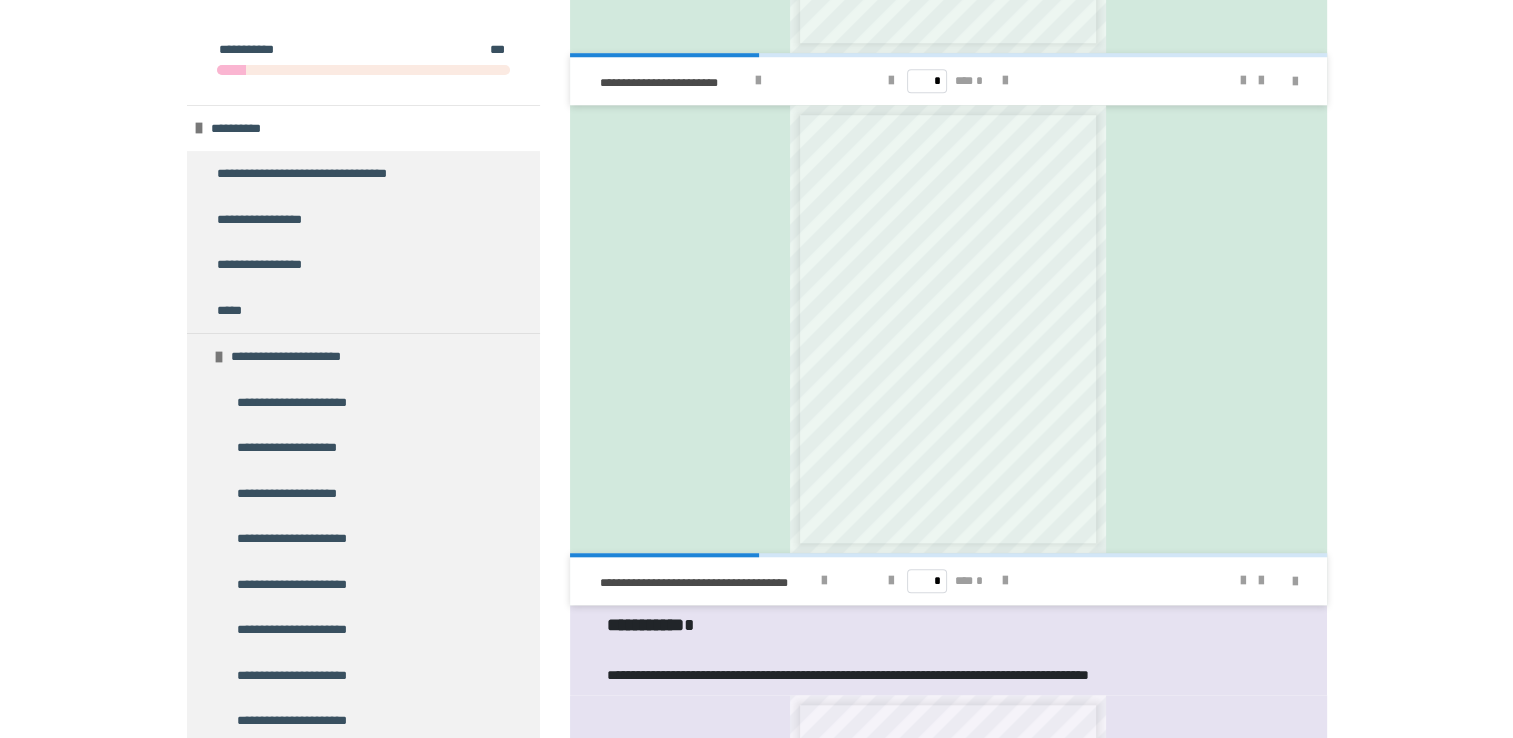 scroll, scrollTop: 1516, scrollLeft: 0, axis: vertical 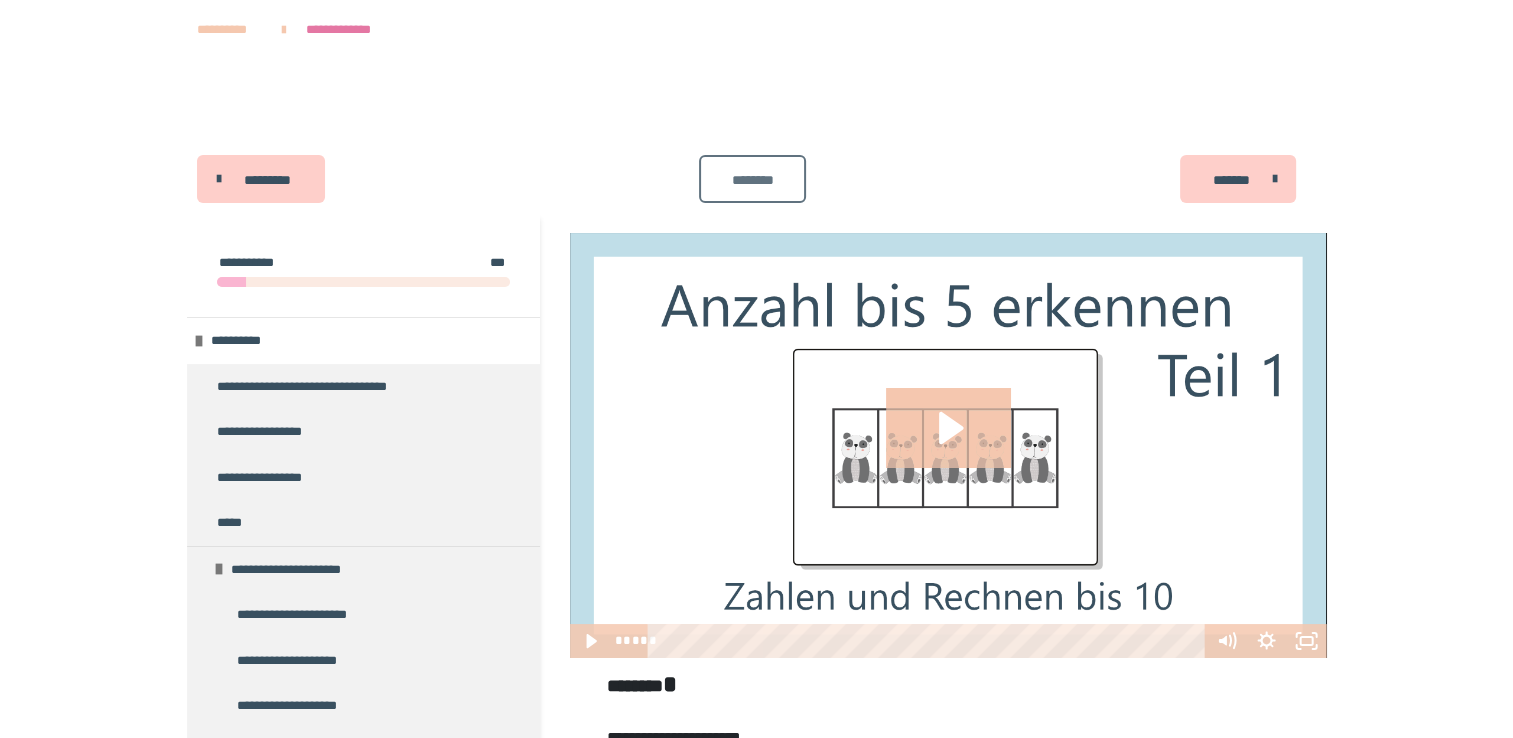 click on "********" at bounding box center (752, 180) 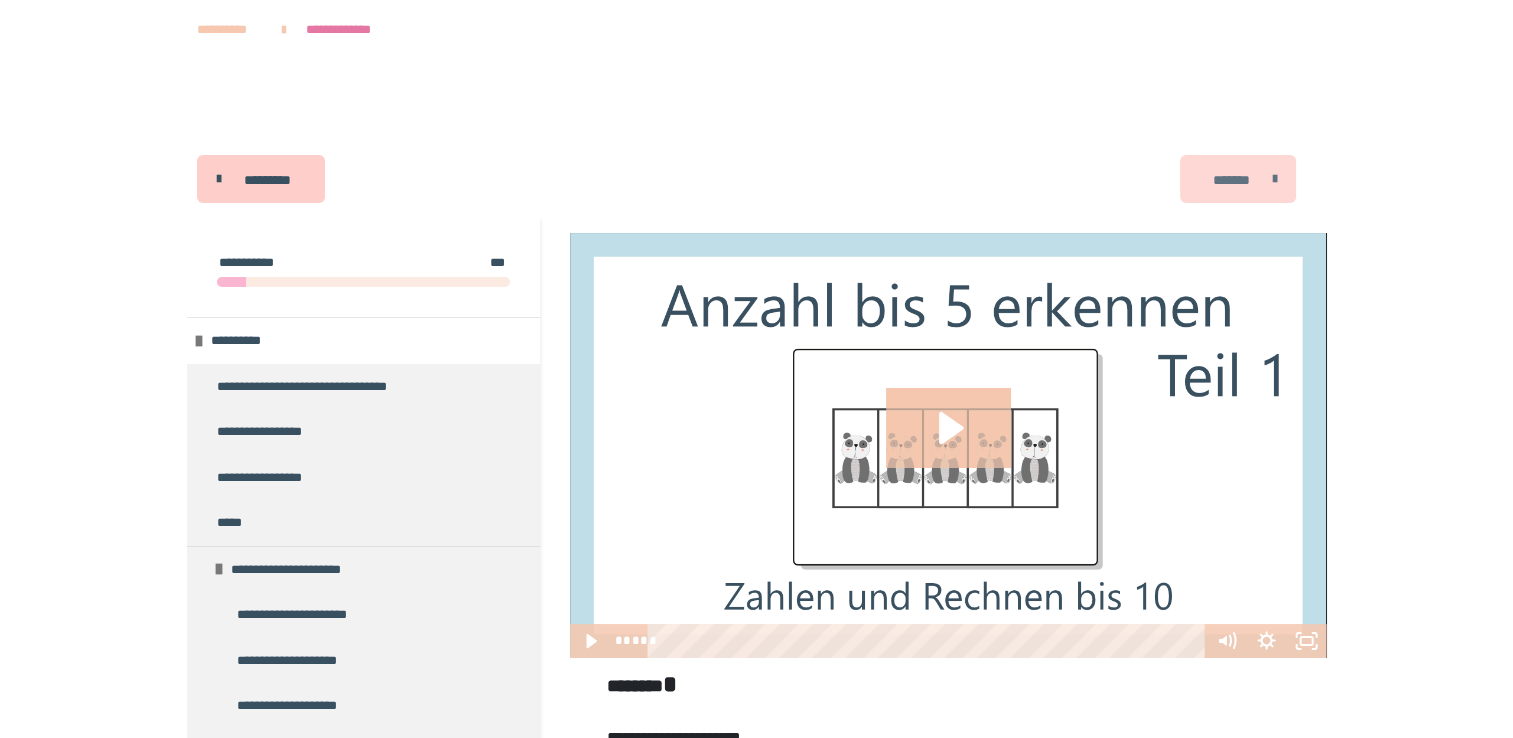 click on "*******" at bounding box center (1231, 180) 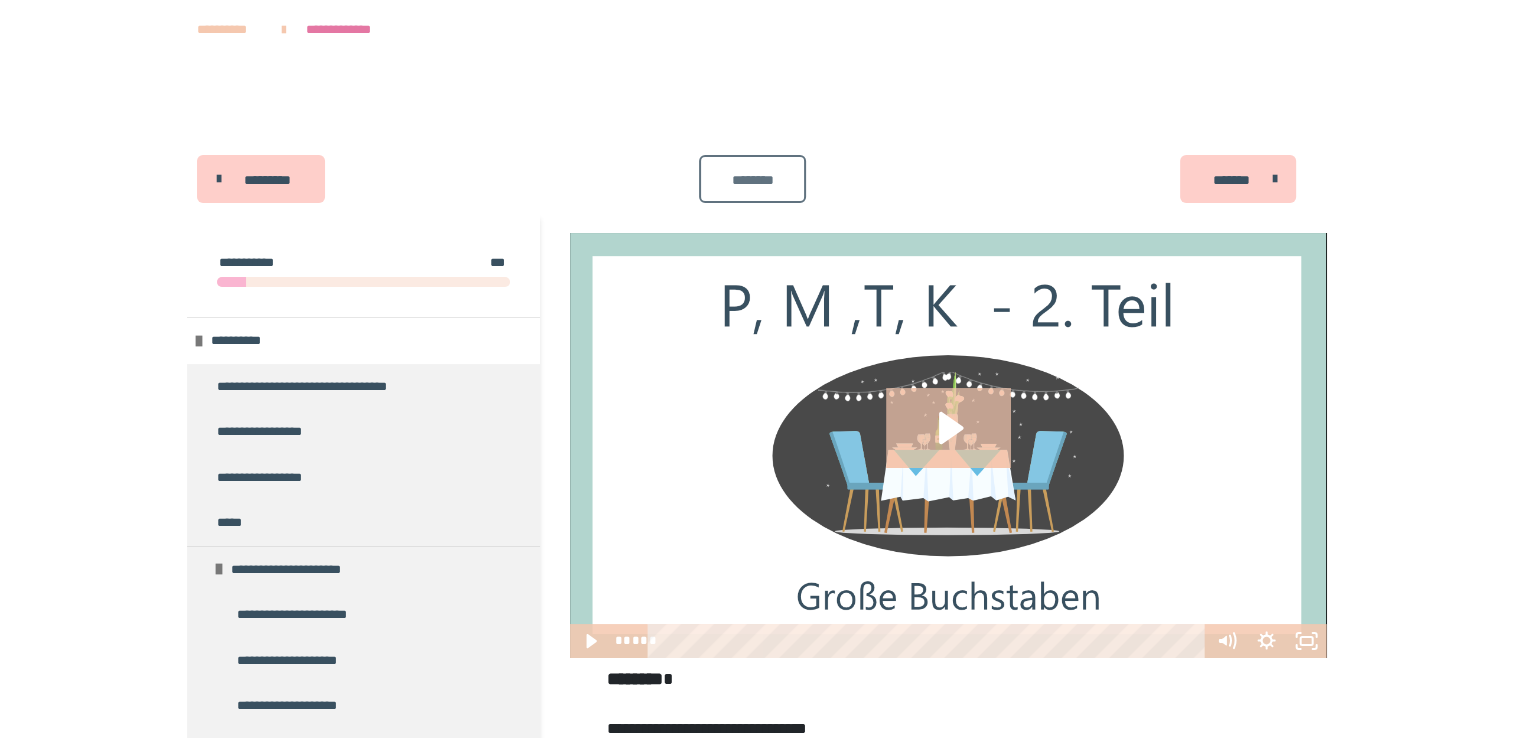click on "********" at bounding box center (752, 180) 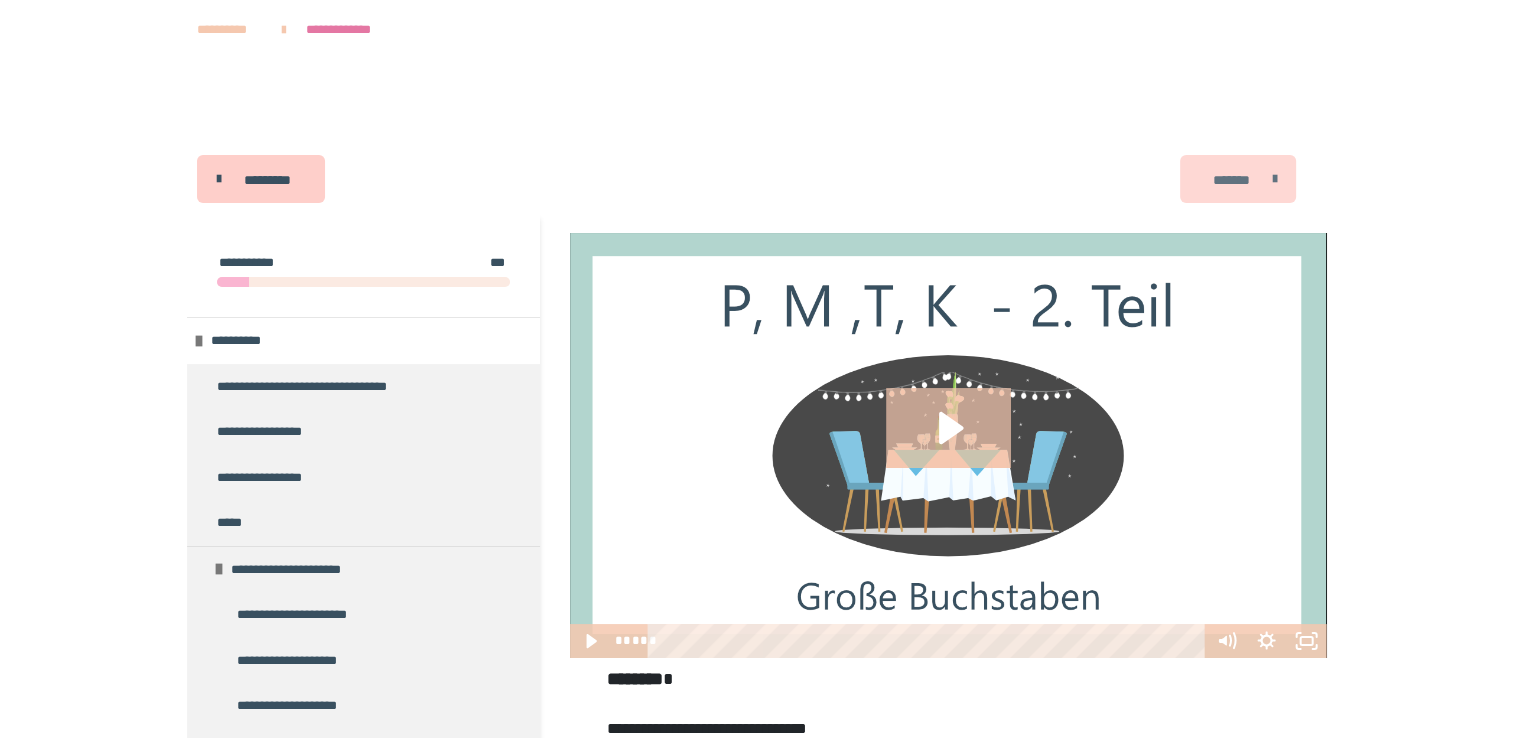 click on "*******" at bounding box center [1238, 179] 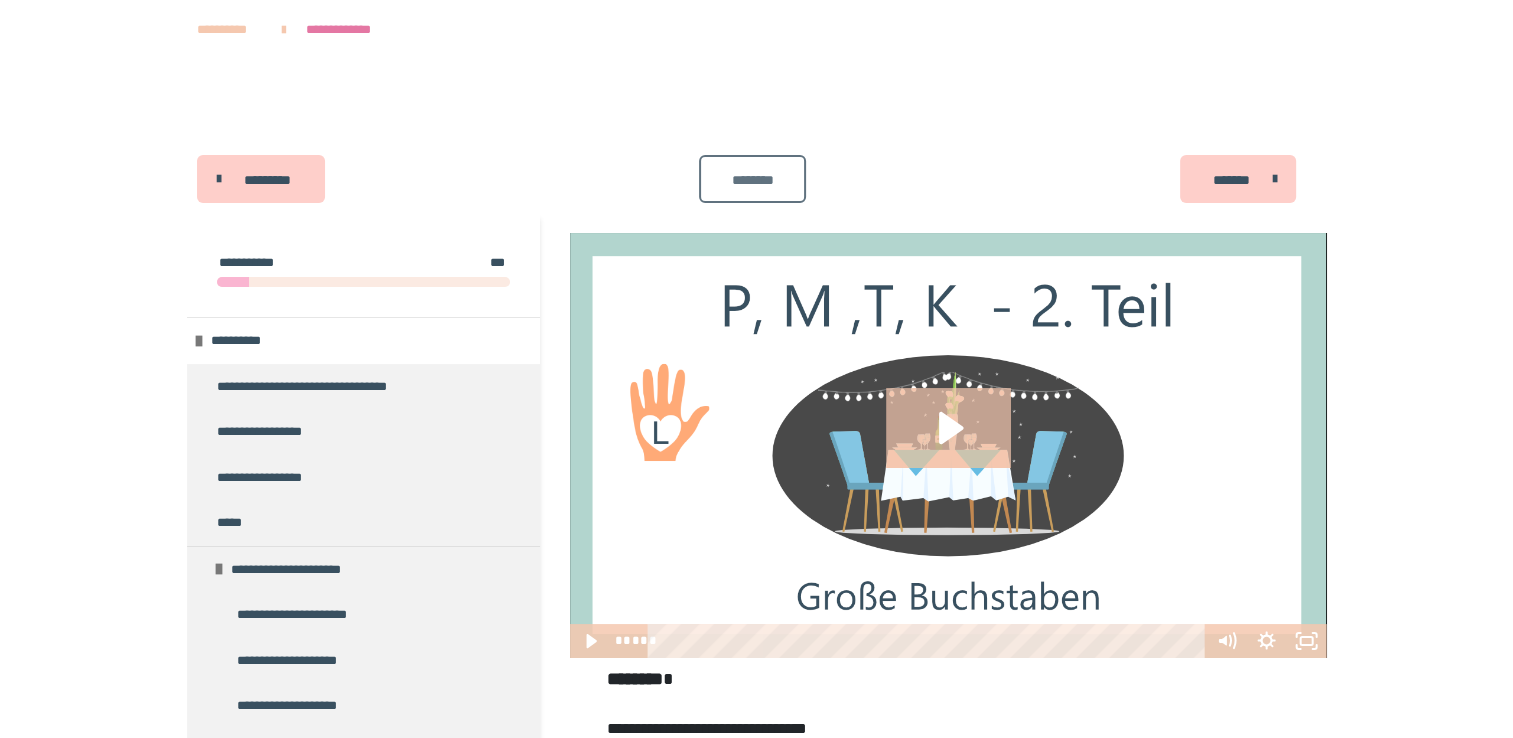 click on "********" at bounding box center [752, 180] 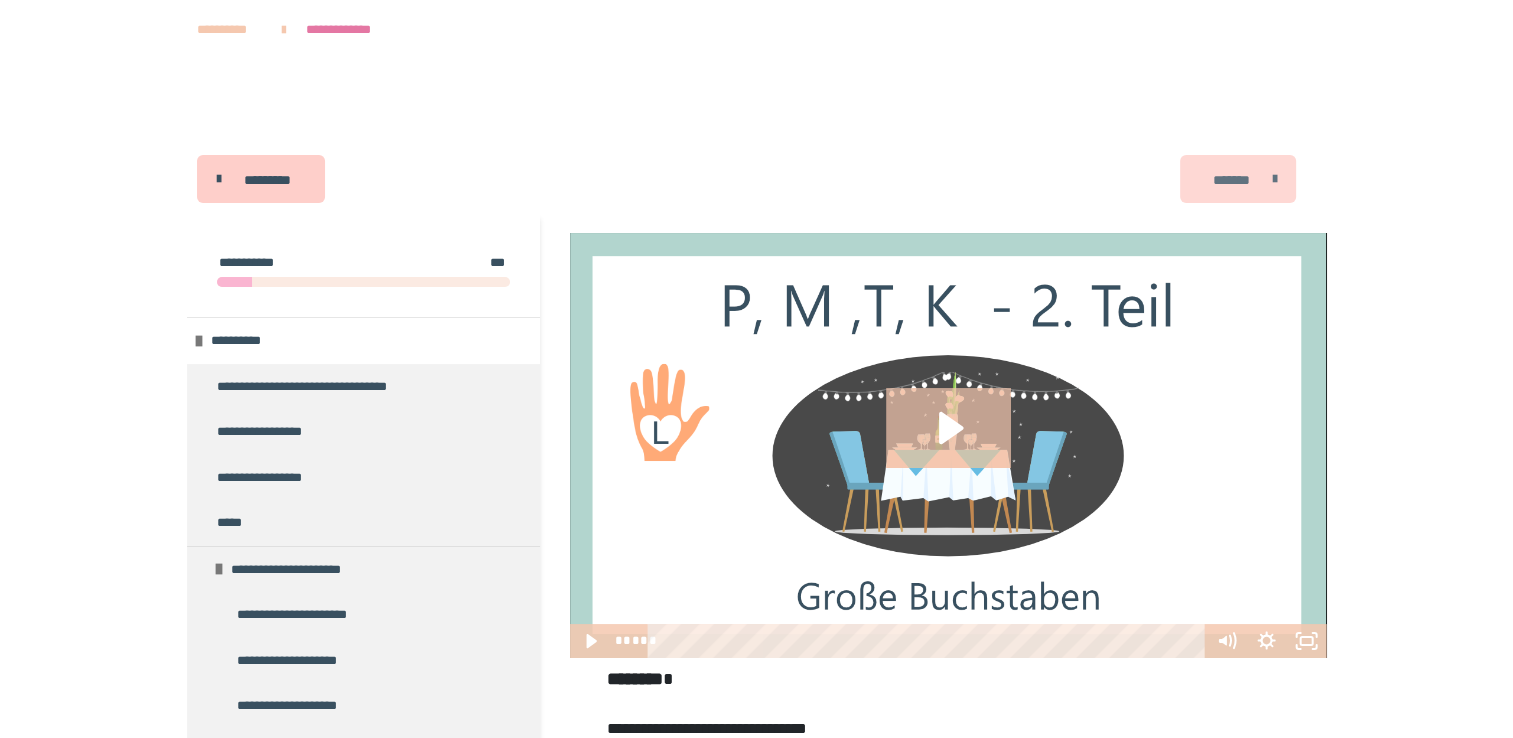 click on "*******" at bounding box center [1231, 180] 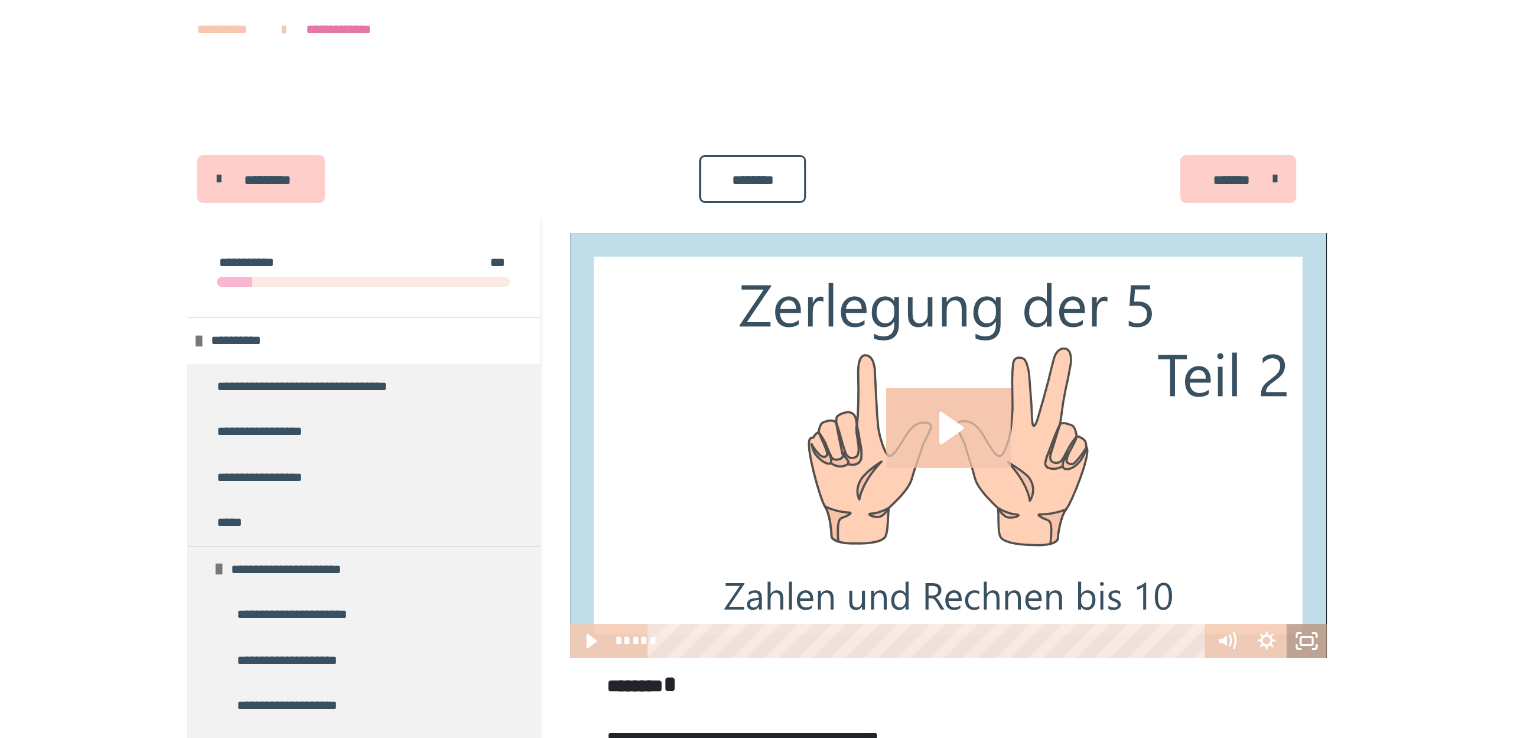 click 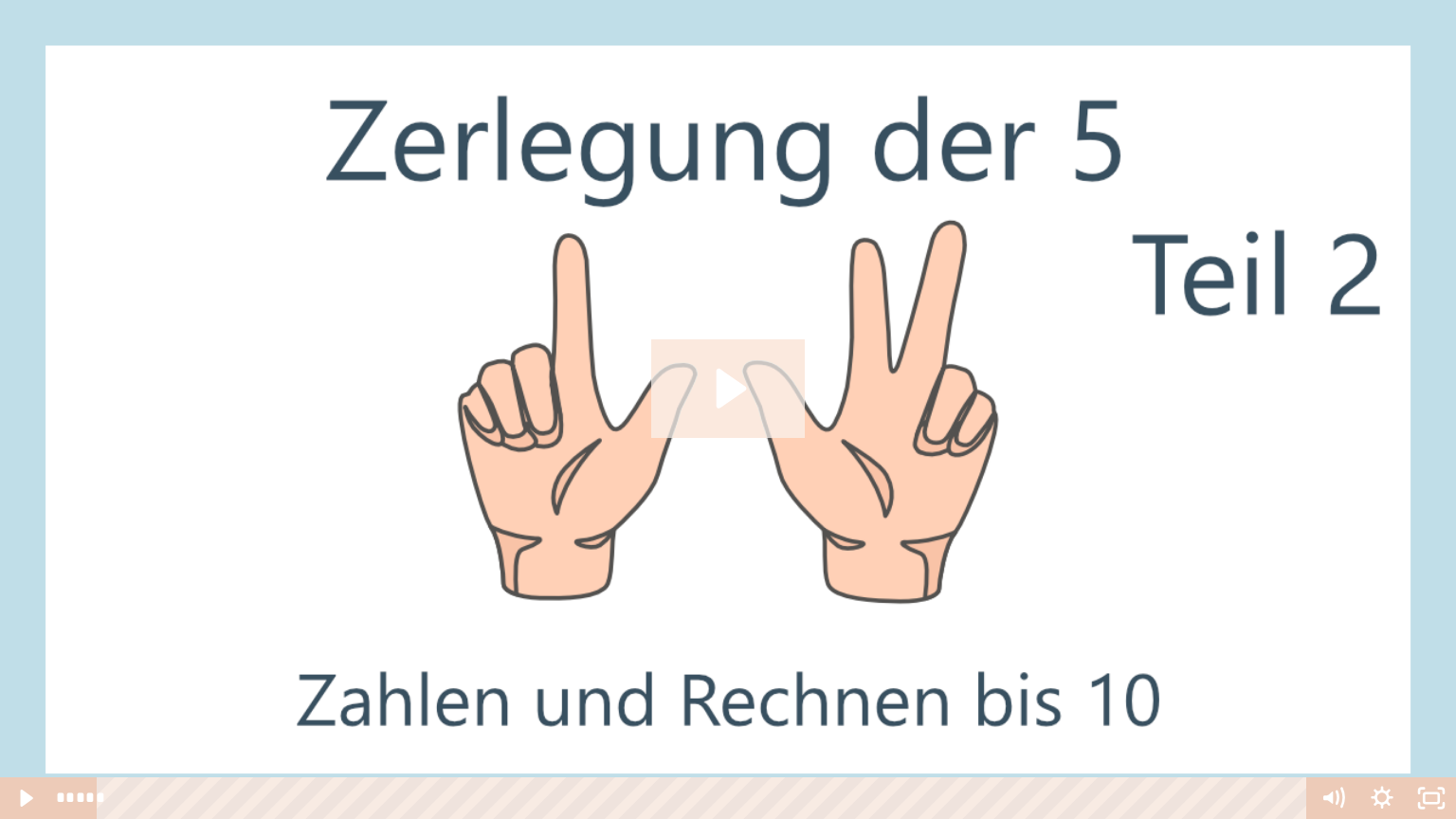 click 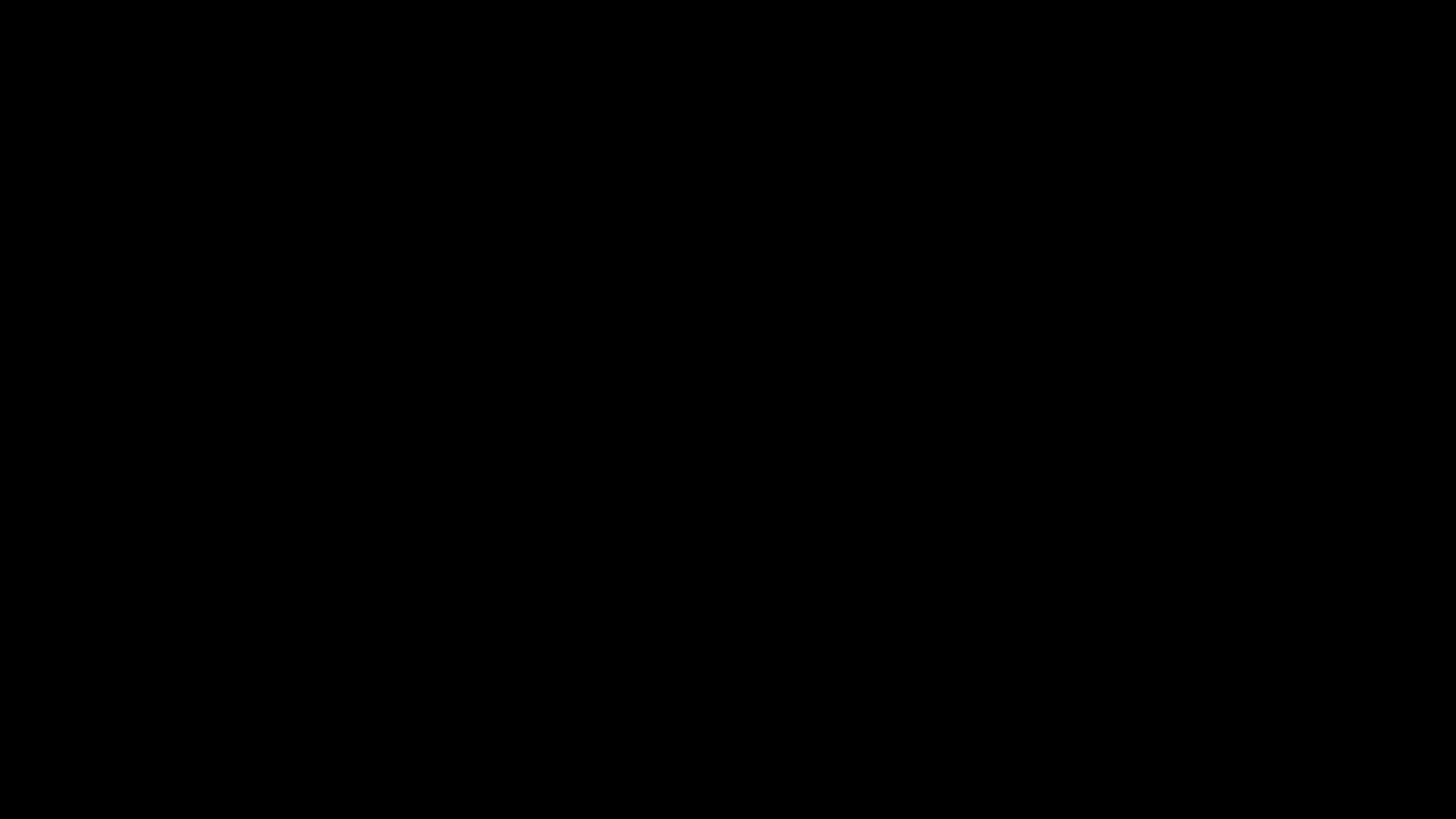 click at bounding box center (728, 410) 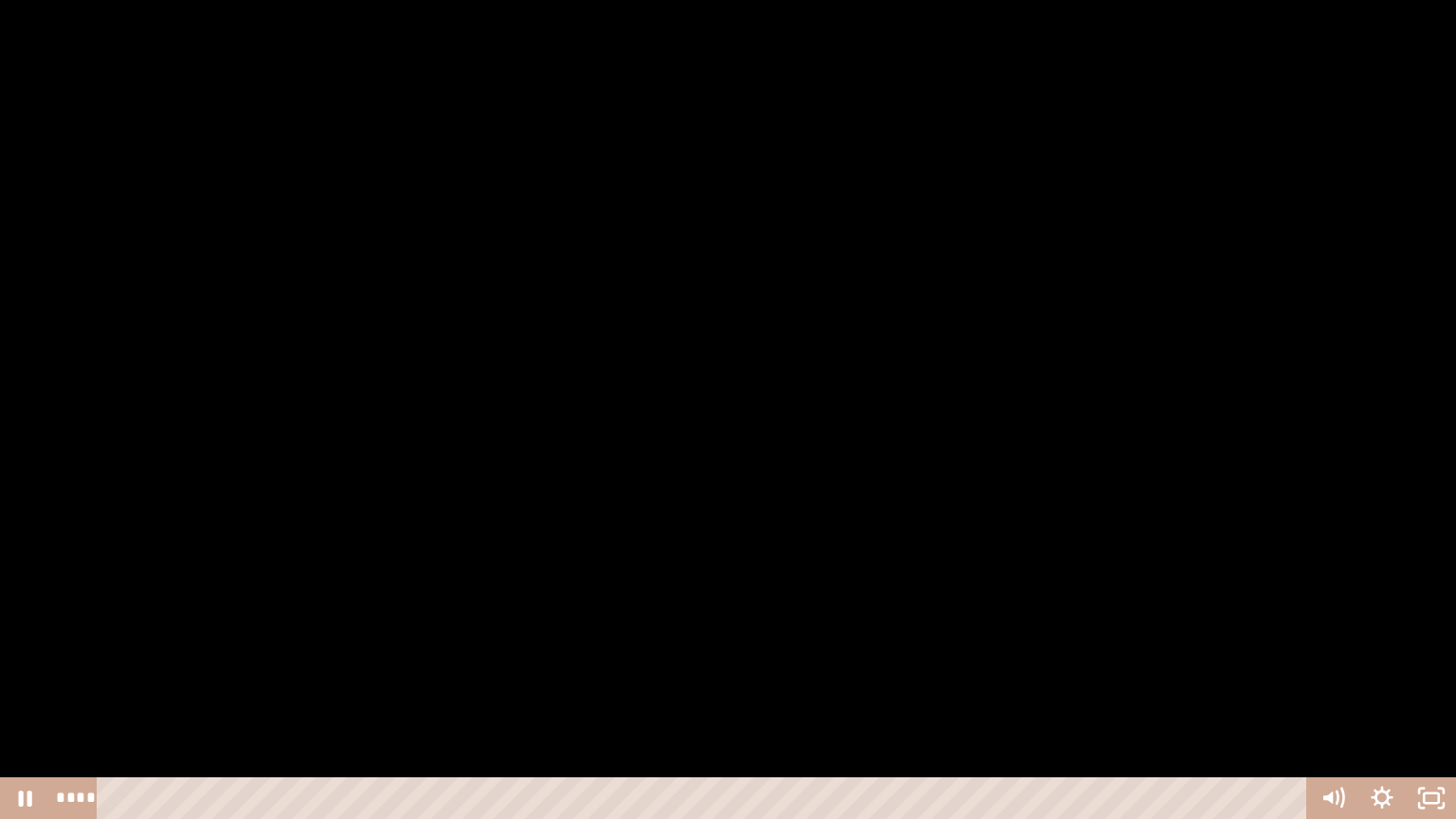 drag, startPoint x: 720, startPoint y: 386, endPoint x: 713, endPoint y: 405, distance: 20.248457 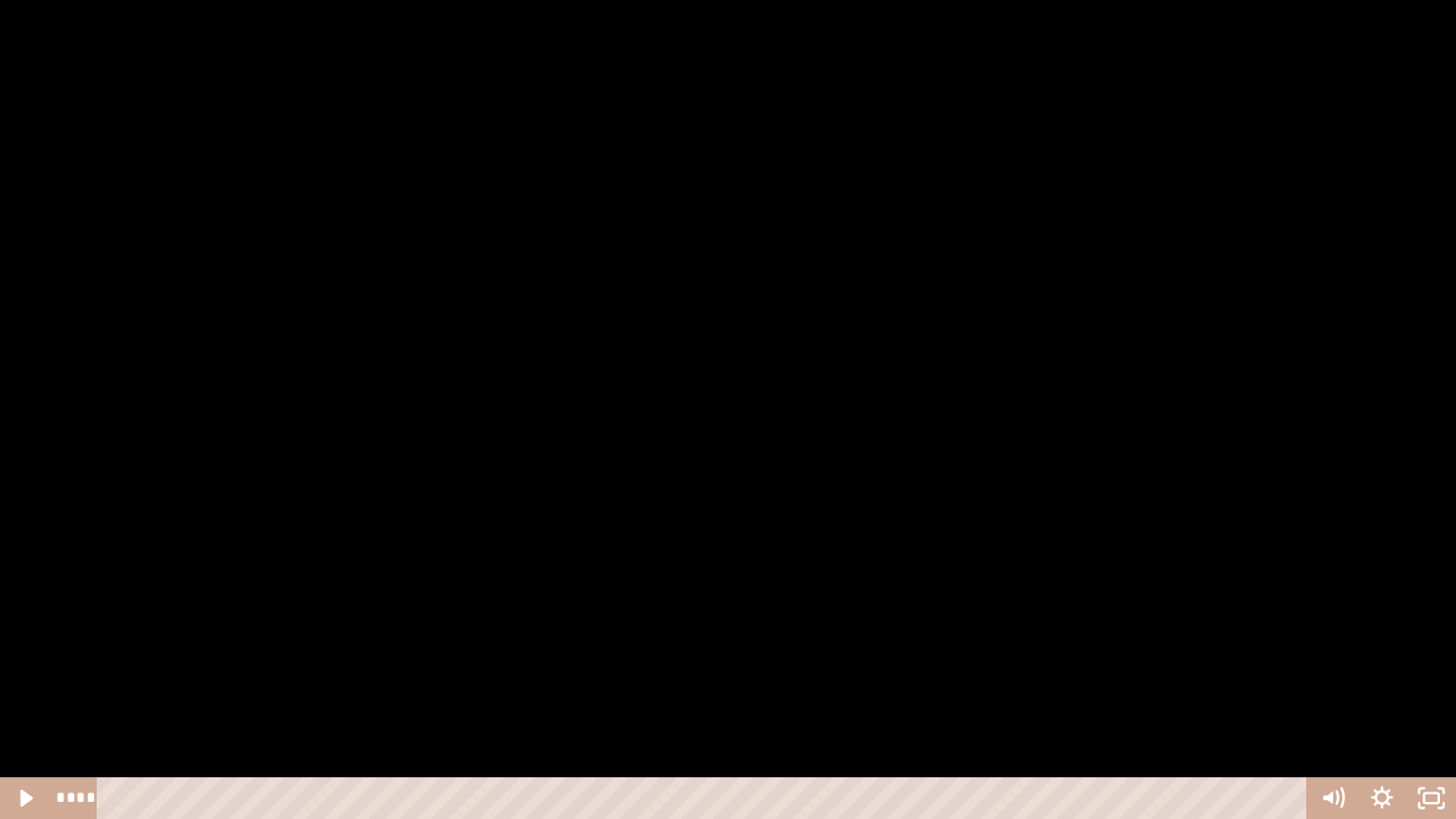 click at bounding box center [728, 410] 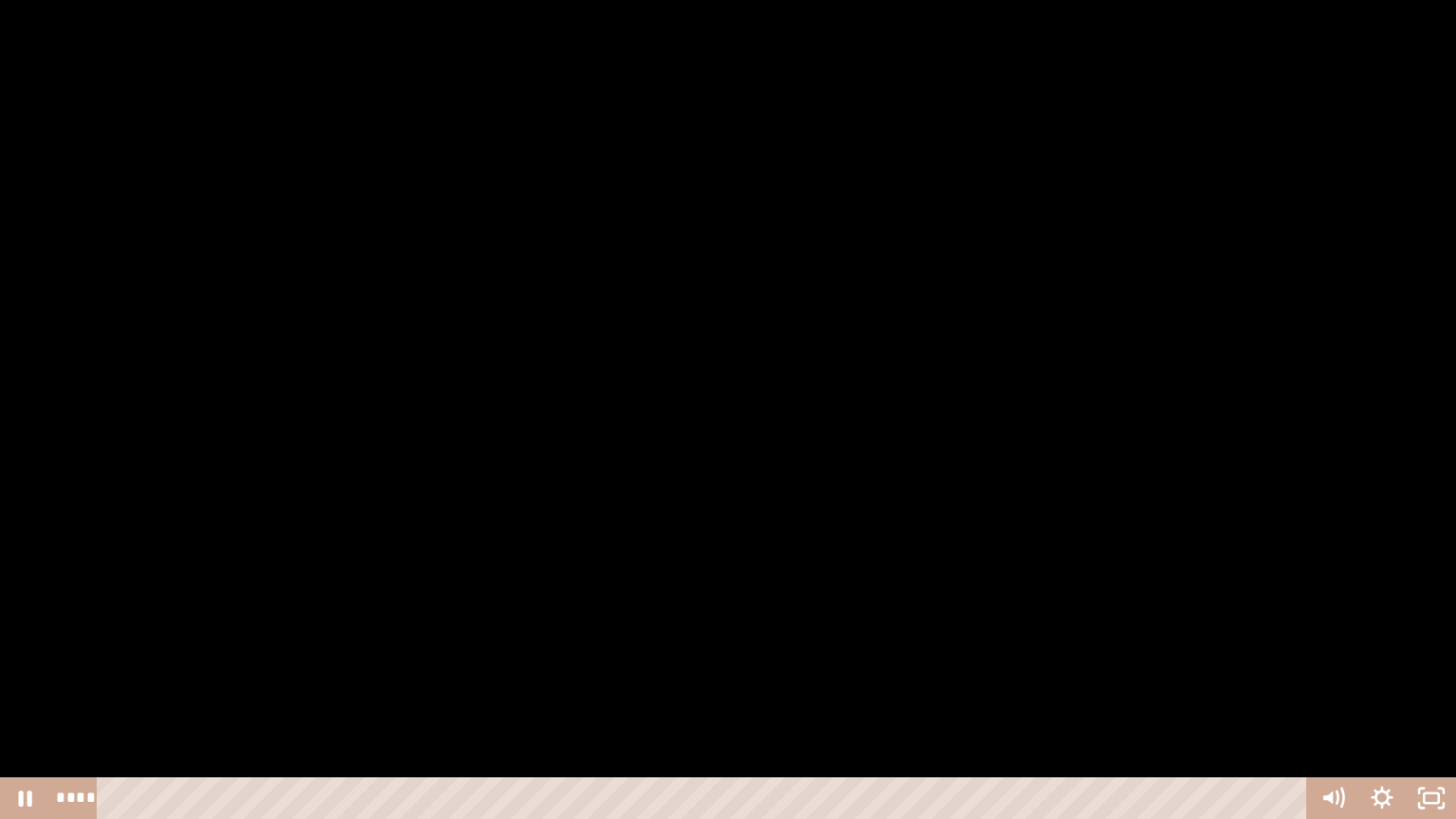 click at bounding box center [728, 410] 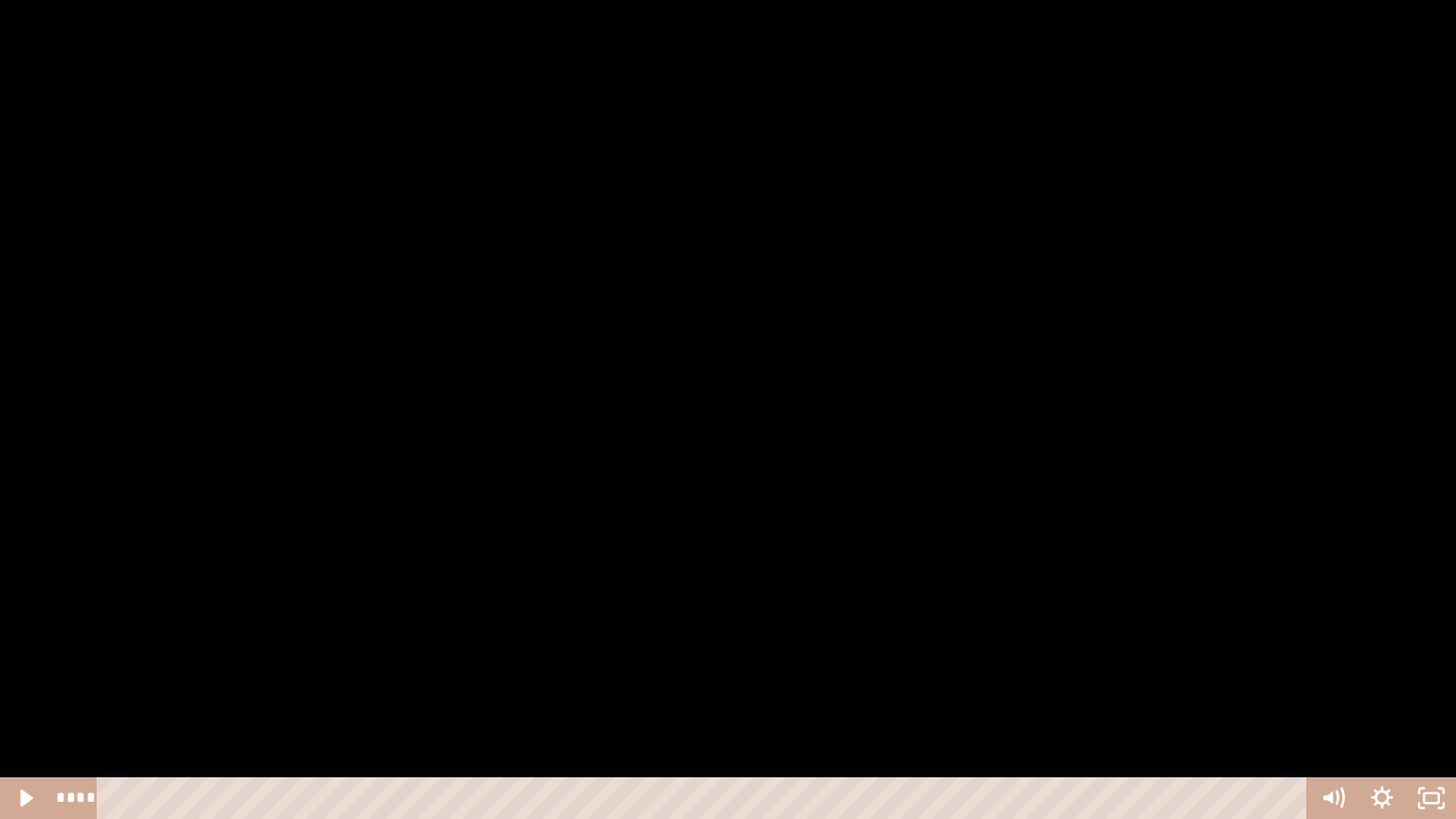 click at bounding box center [728, 410] 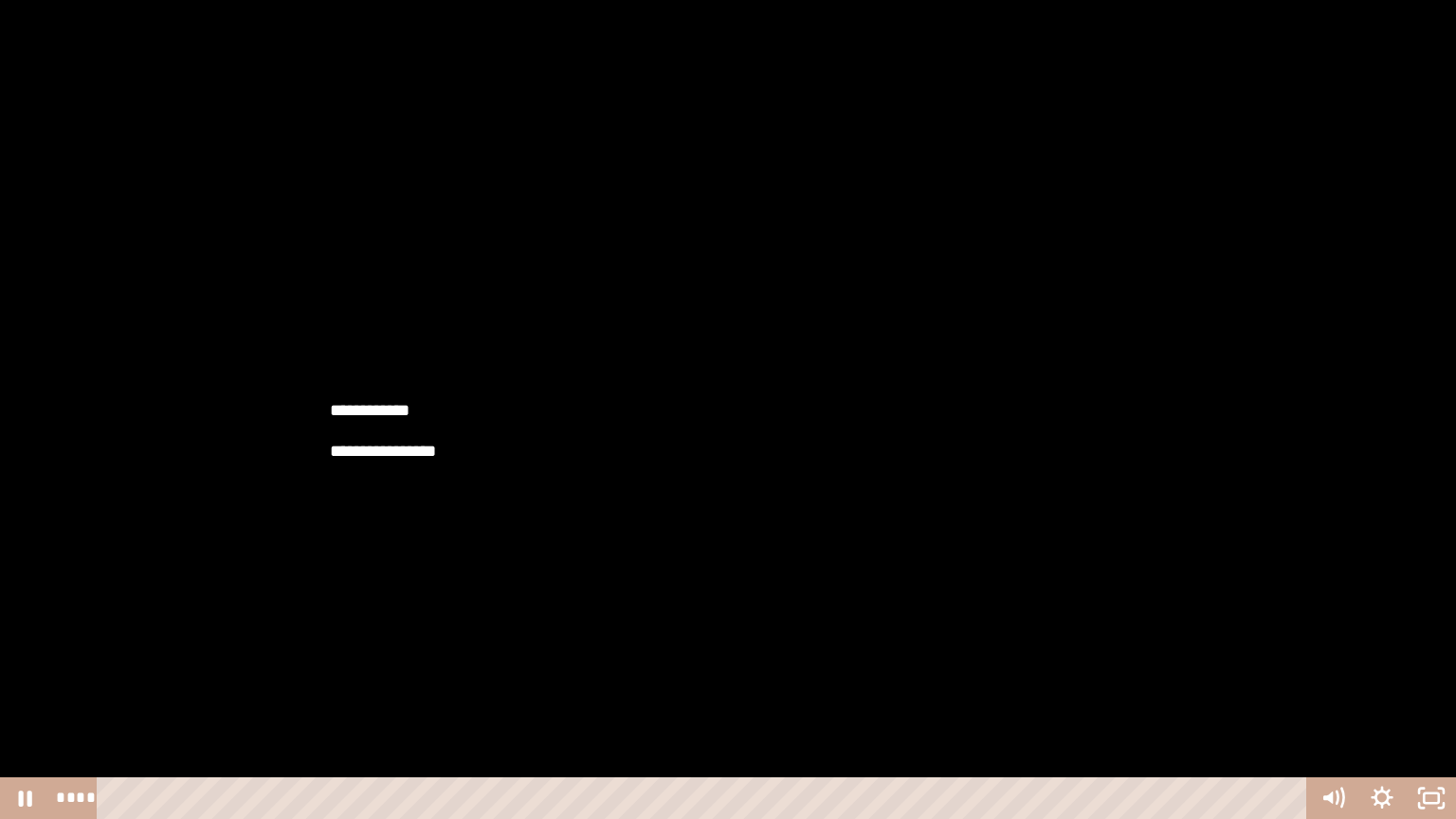 click on "**********" at bounding box center (402, 451) 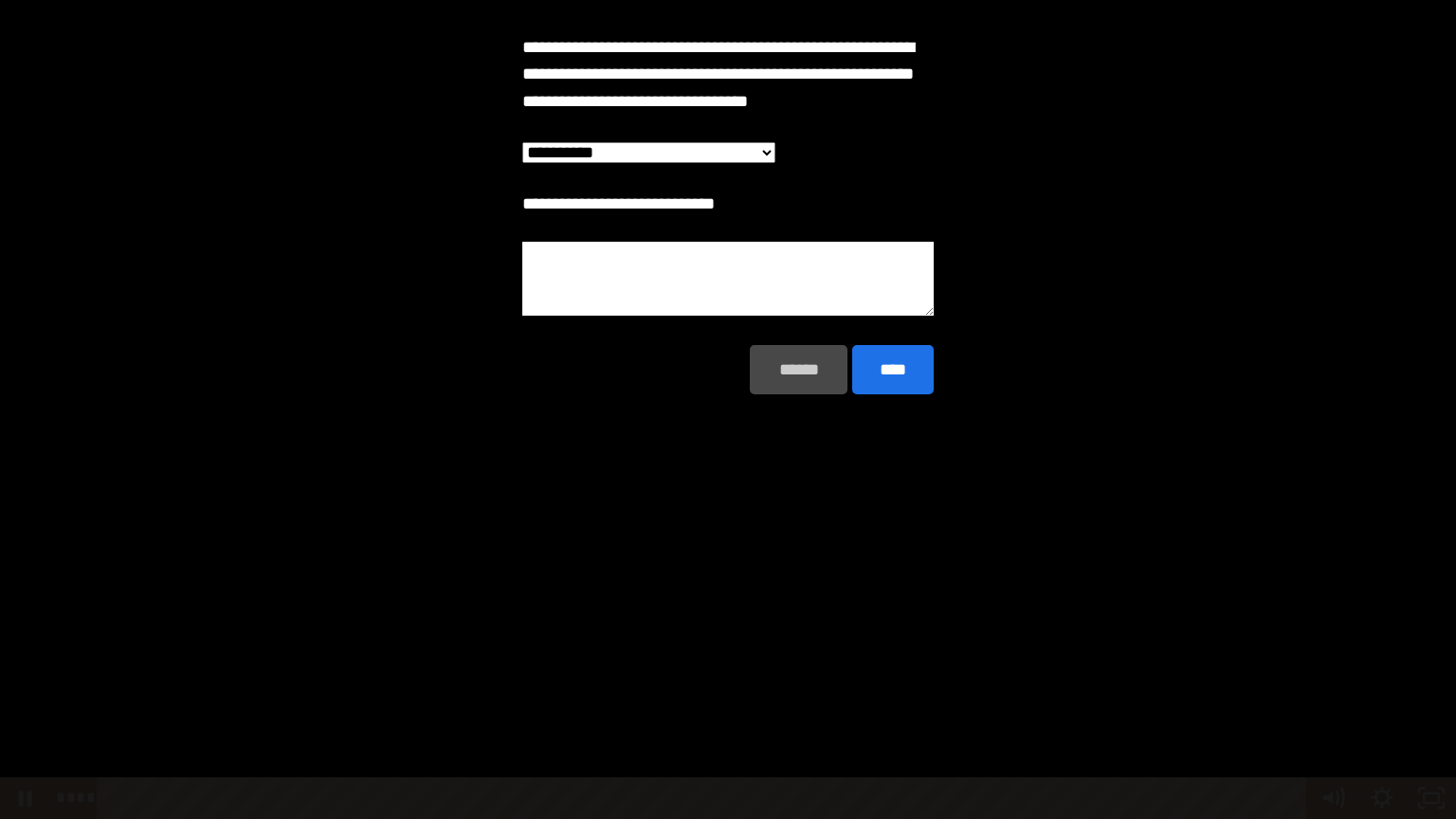 click on "******" at bounding box center (798, 370) 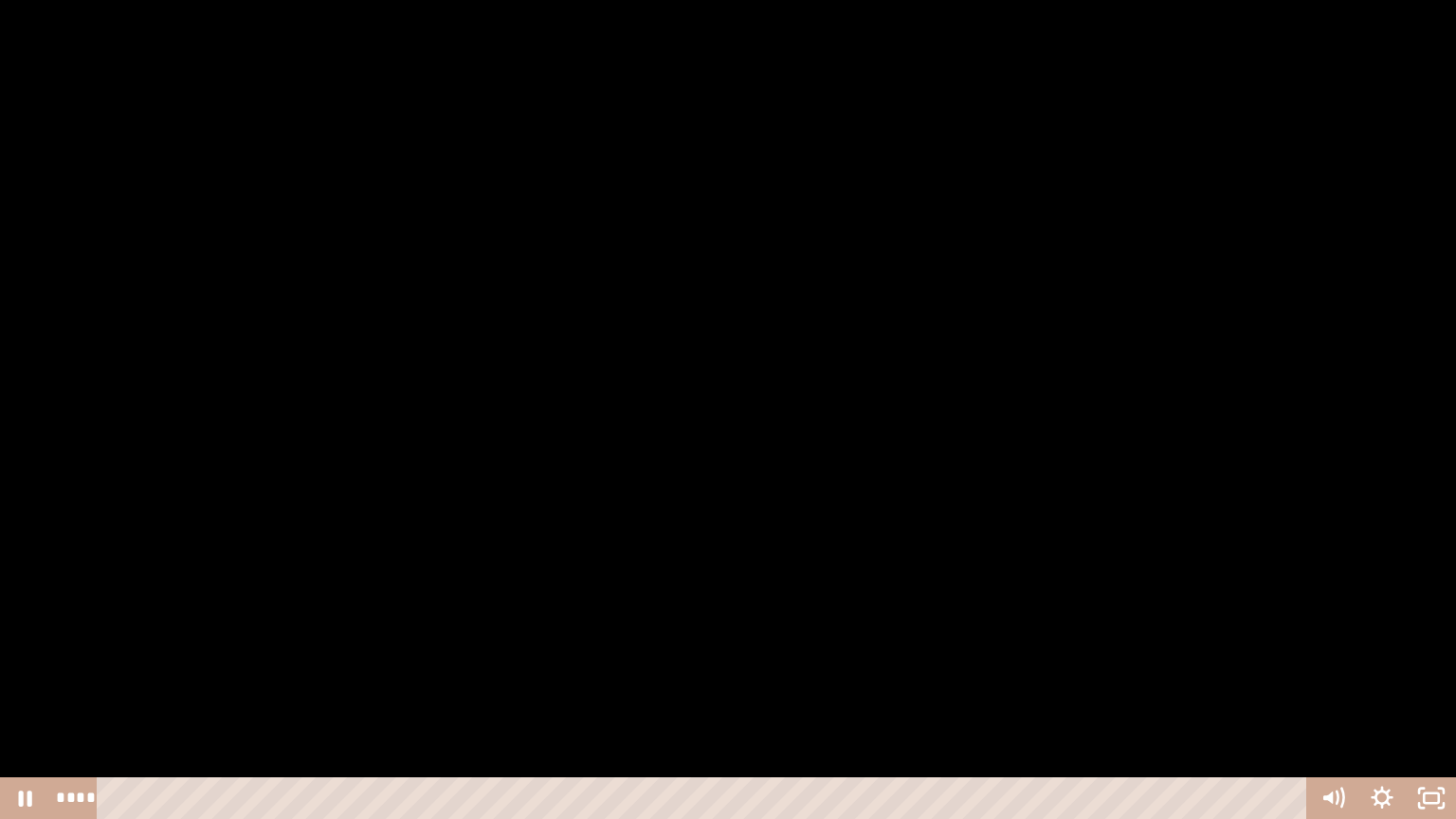 click at bounding box center (728, 410) 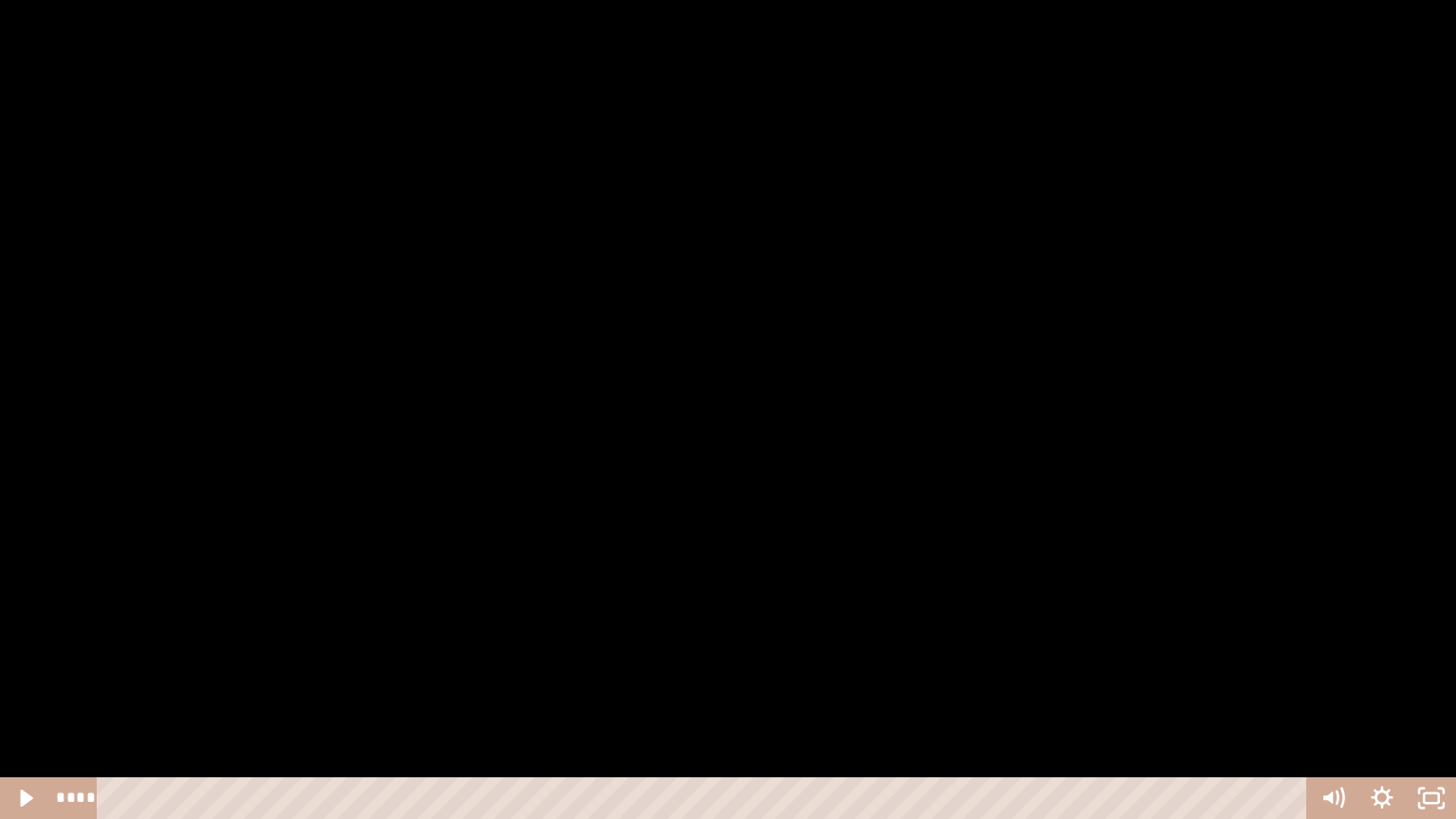 drag, startPoint x: 779, startPoint y: 530, endPoint x: 781, endPoint y: 517, distance: 13.152946 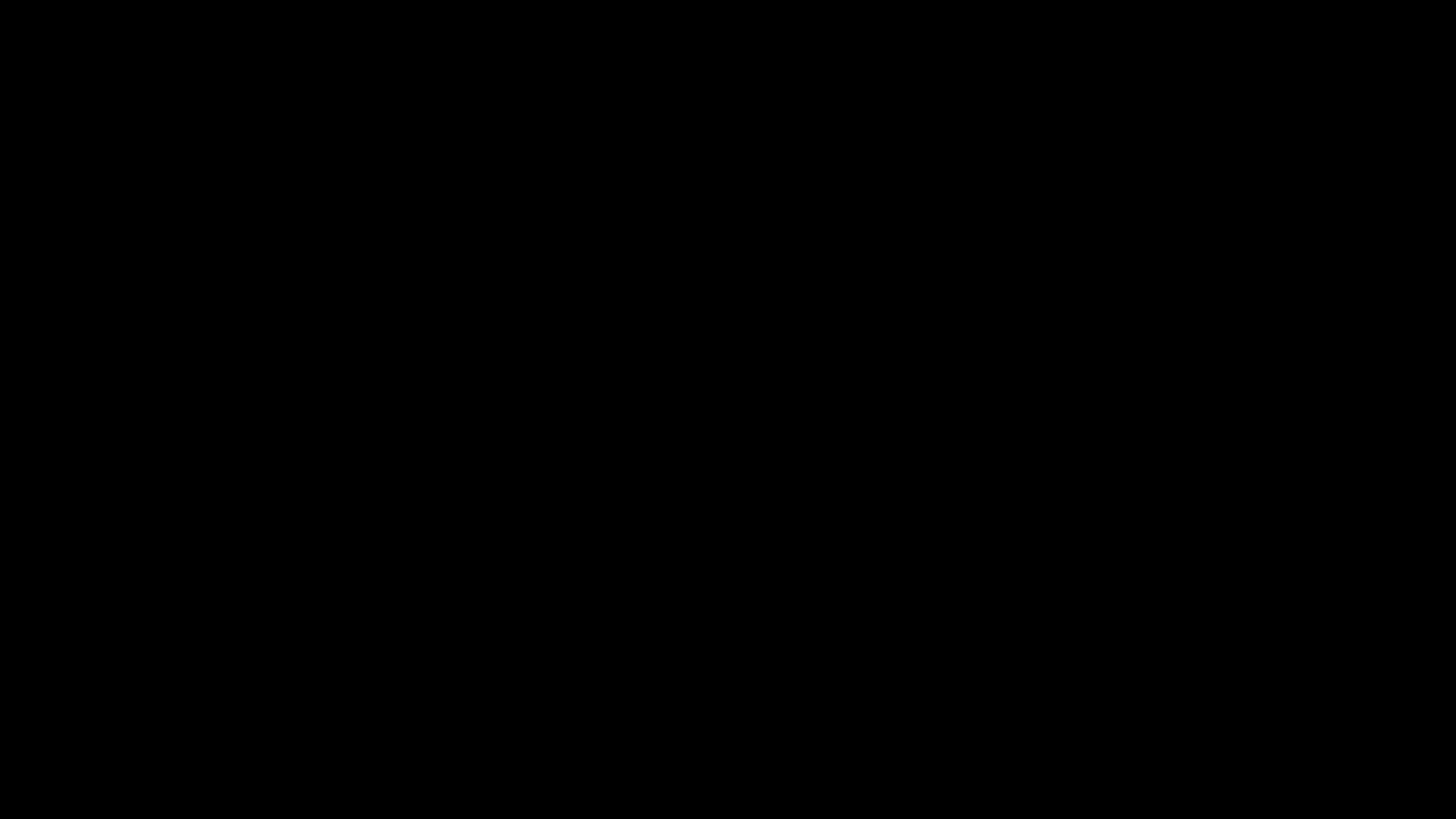 type 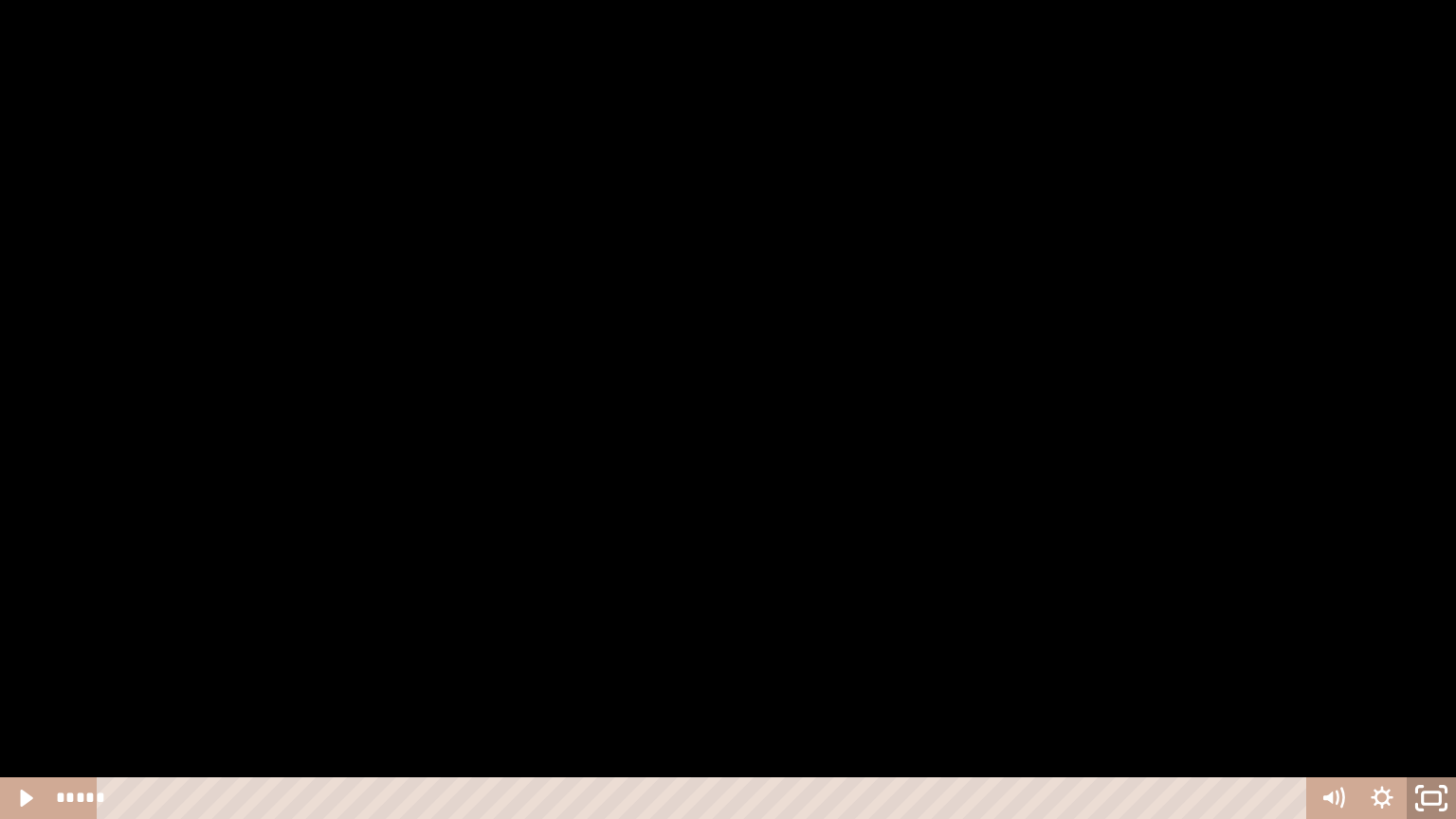 click 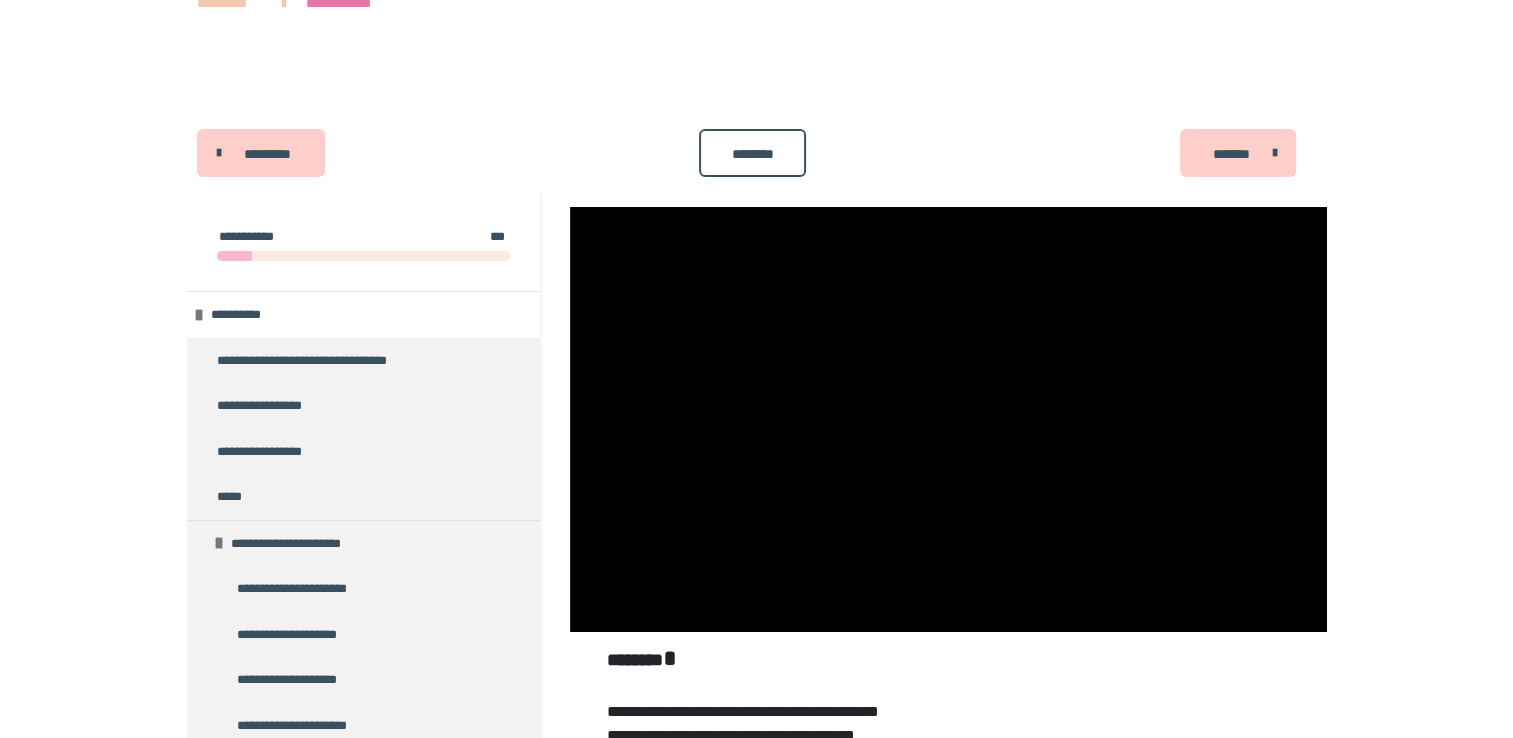 scroll, scrollTop: 40, scrollLeft: 0, axis: vertical 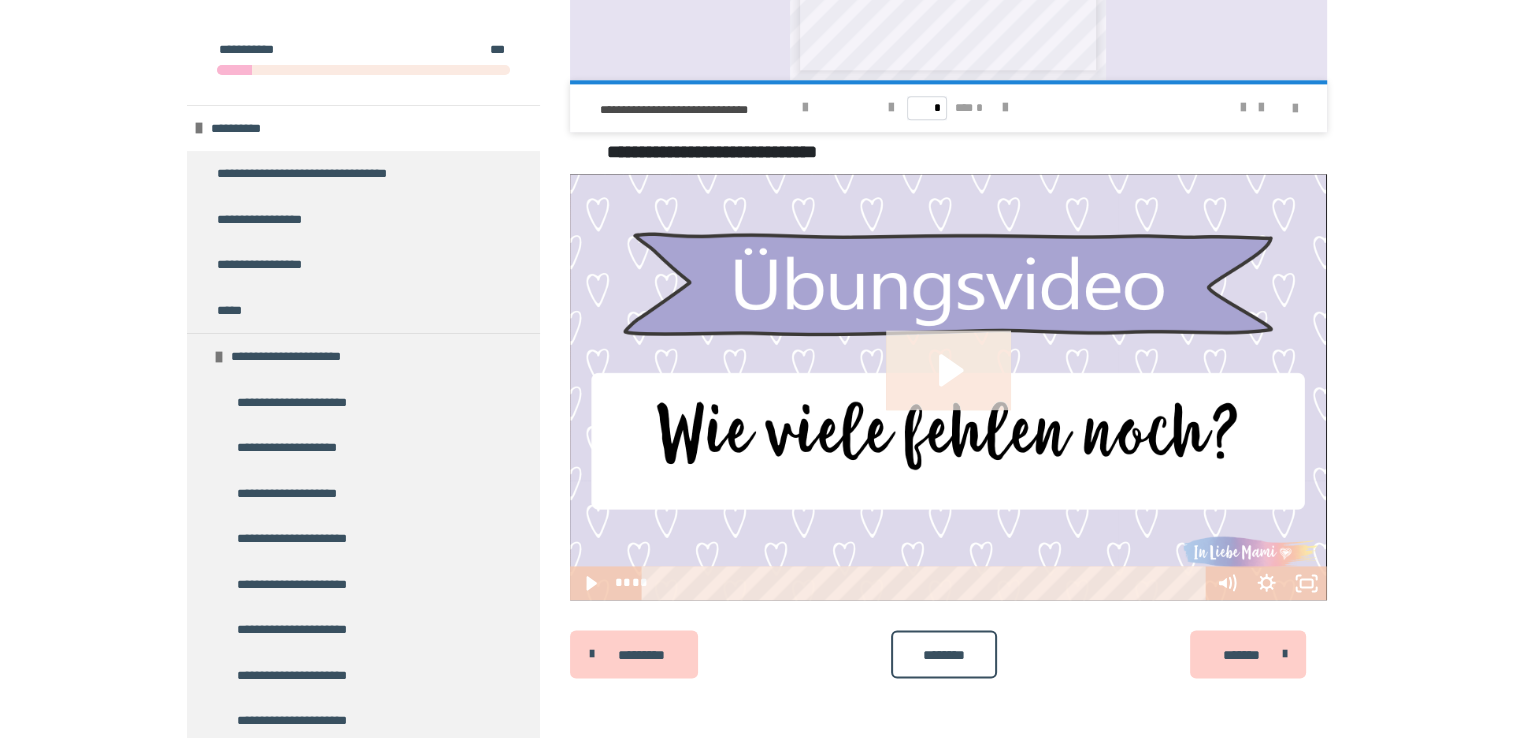 click 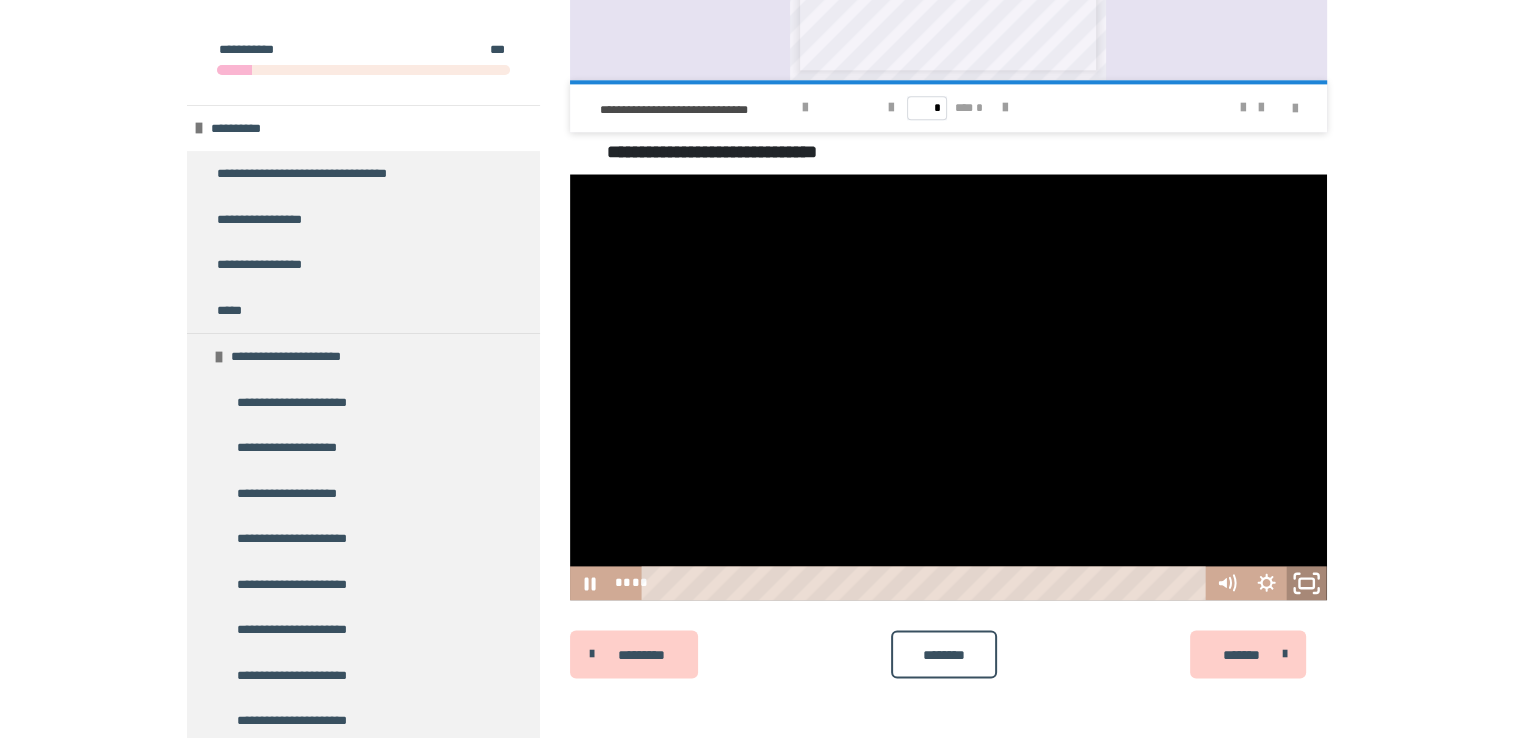 click 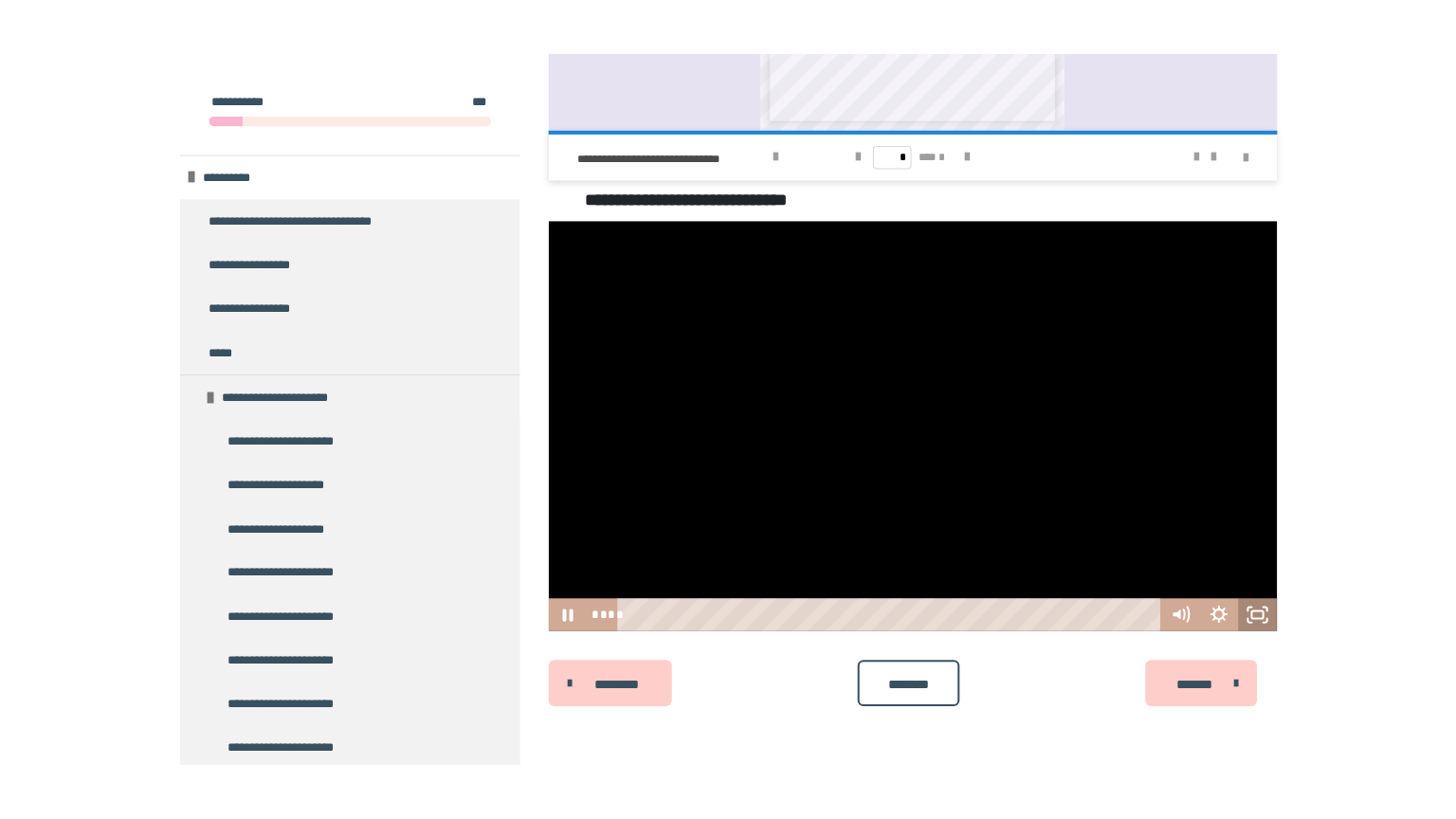 scroll, scrollTop: 2274, scrollLeft: 0, axis: vertical 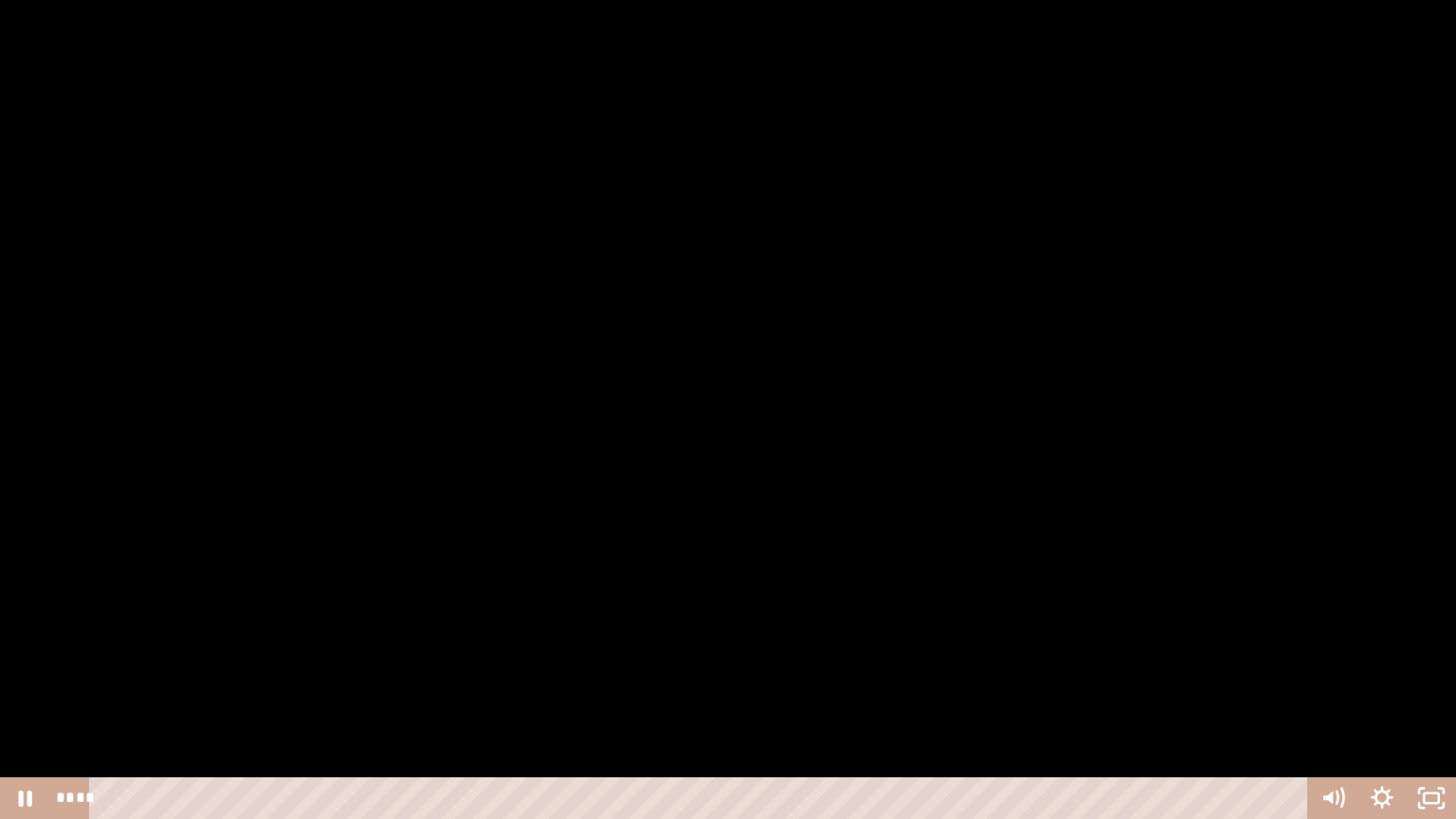click at bounding box center (728, 410) 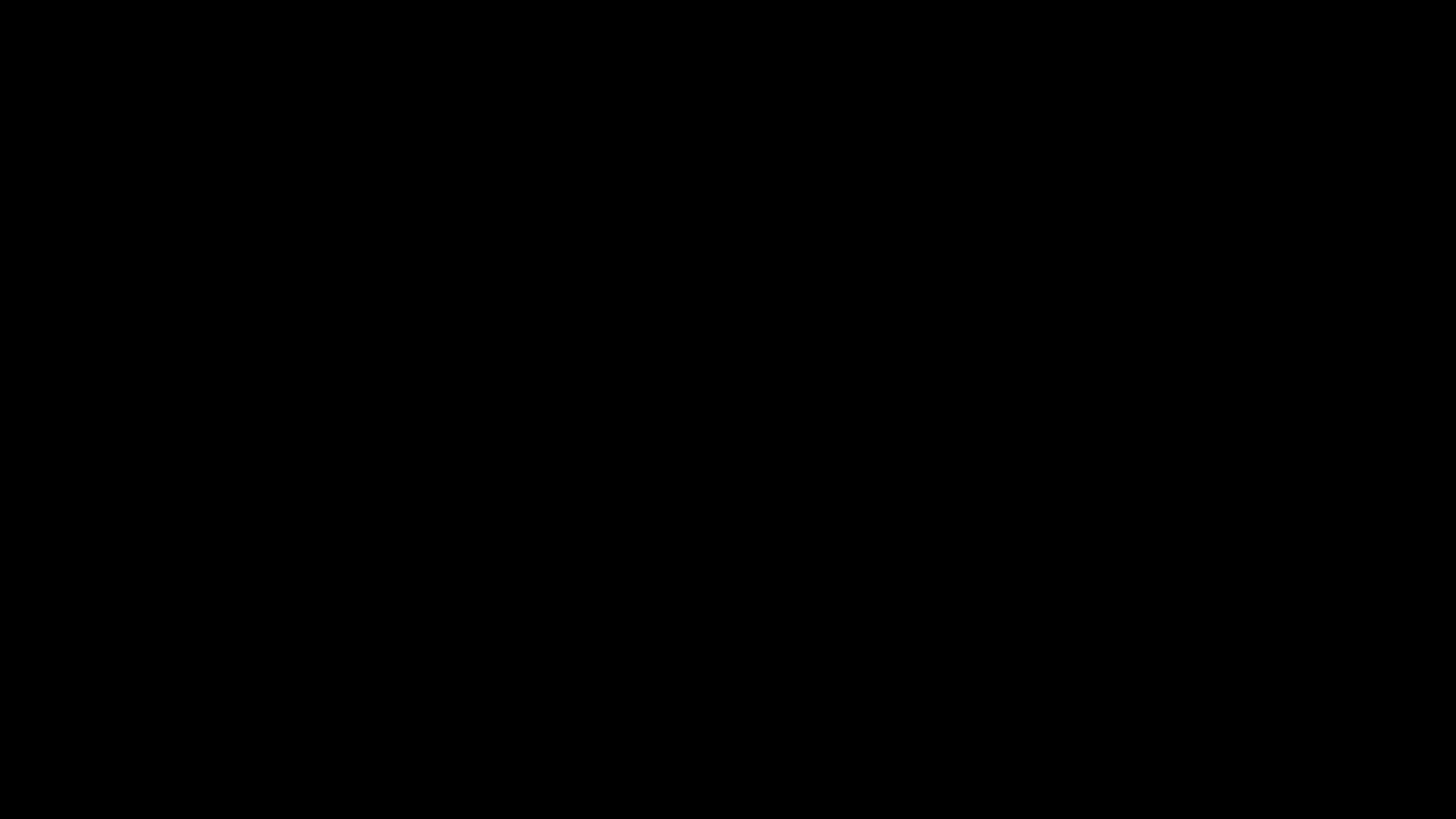 click at bounding box center (728, 410) 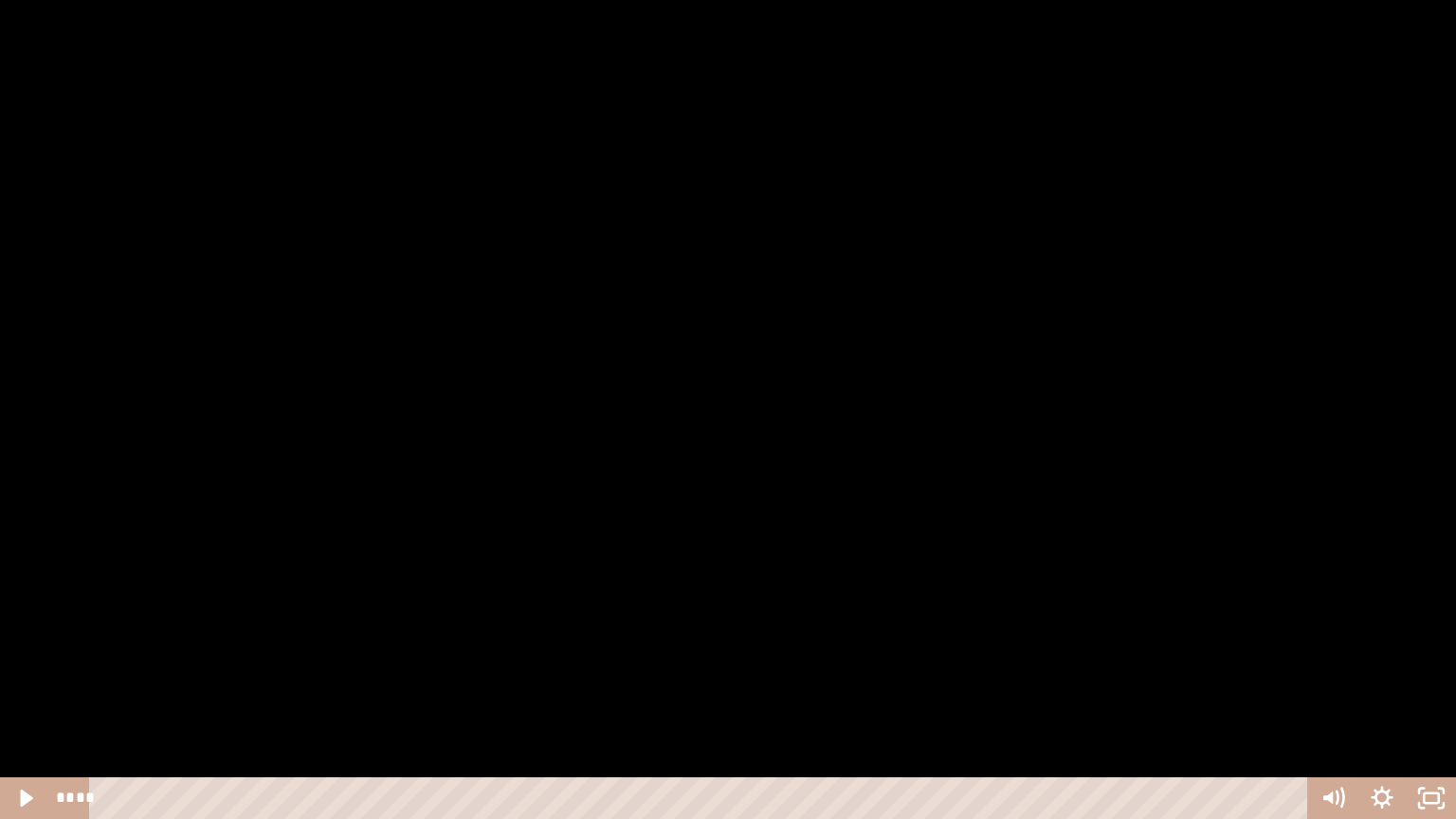 drag, startPoint x: 1213, startPoint y: 690, endPoint x: 1210, endPoint y: 677, distance: 13.34166 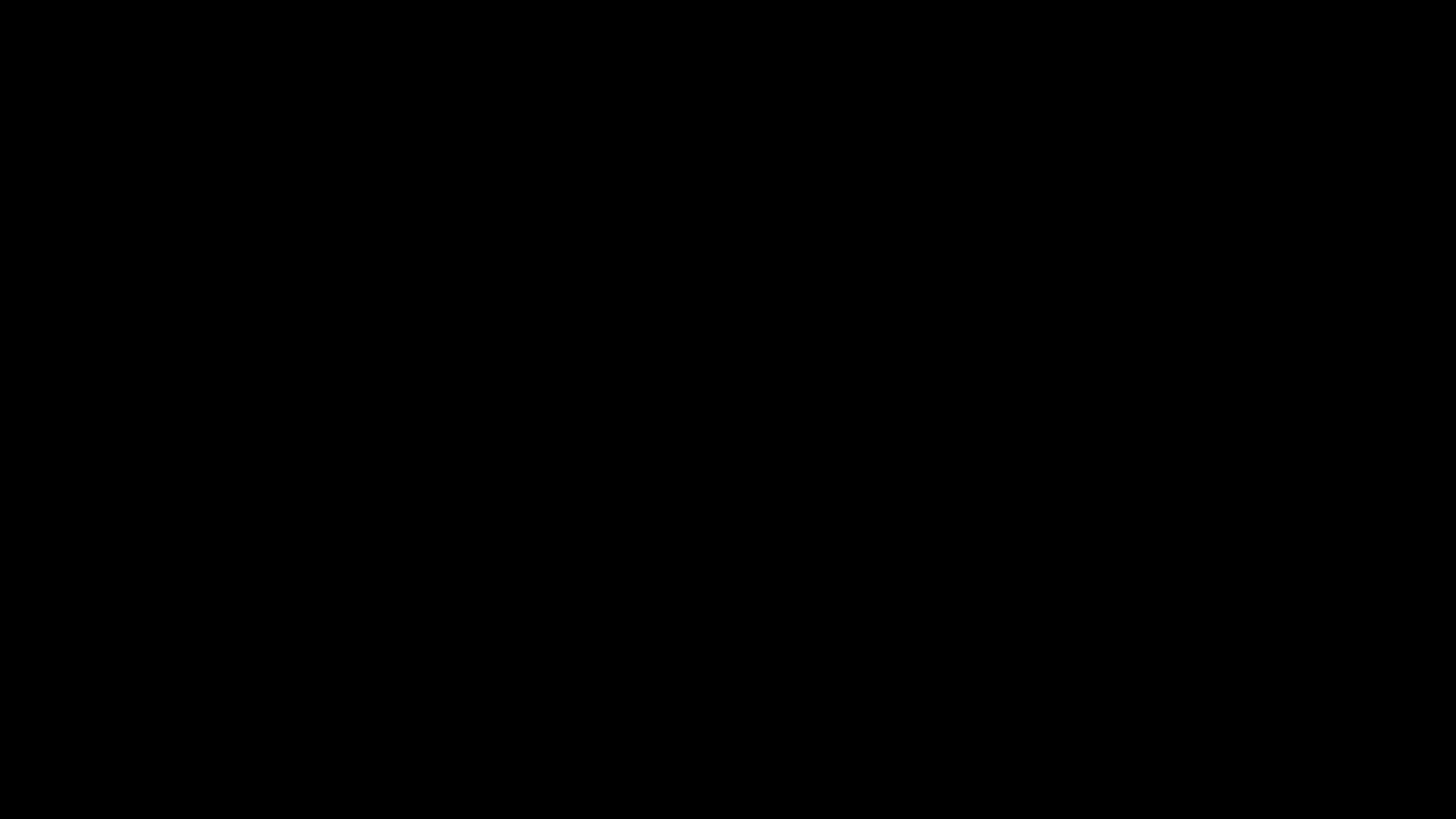 click at bounding box center (728, 410) 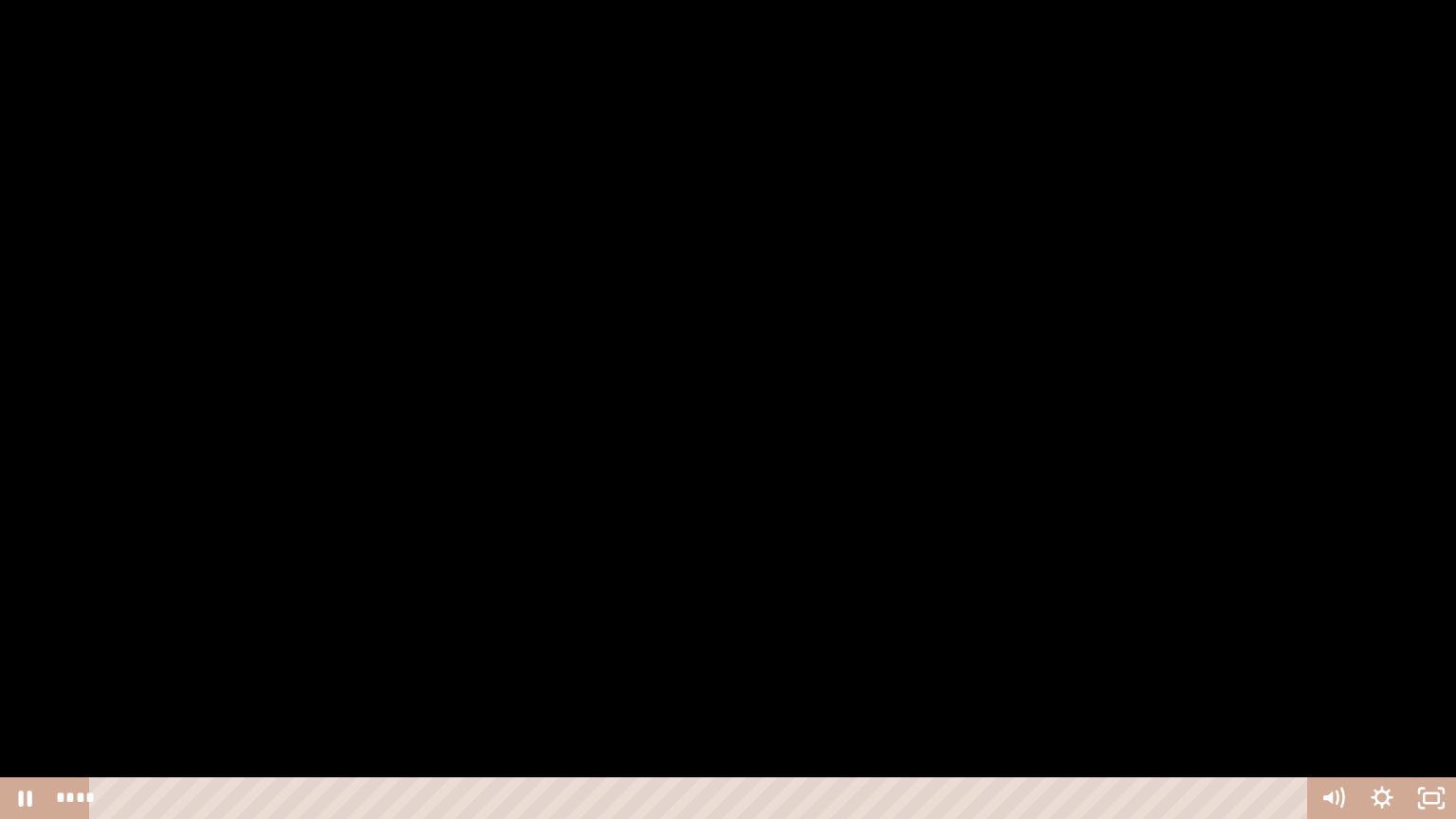click at bounding box center (728, 410) 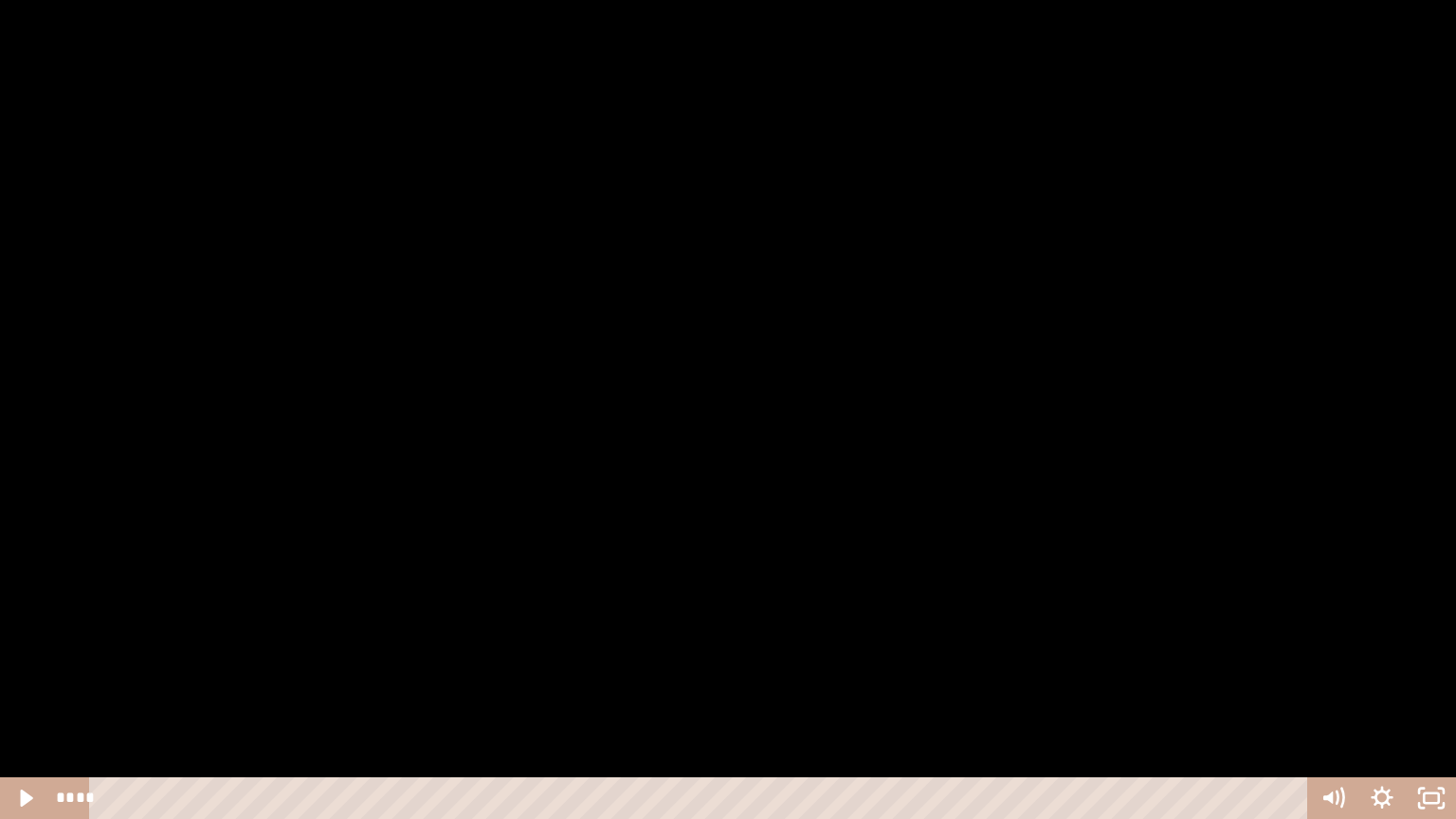 click at bounding box center [728, 410] 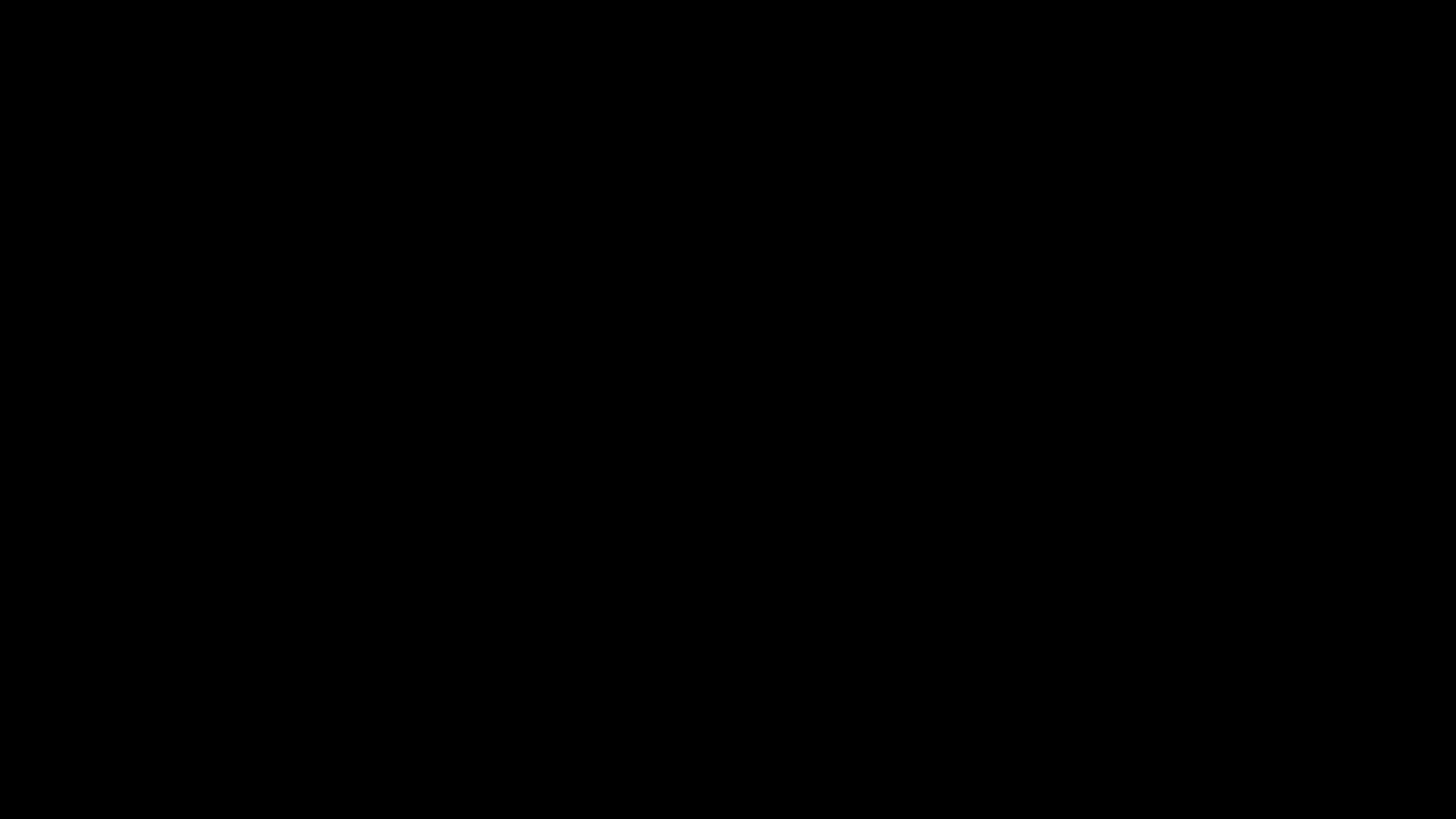 click at bounding box center [728, 410] 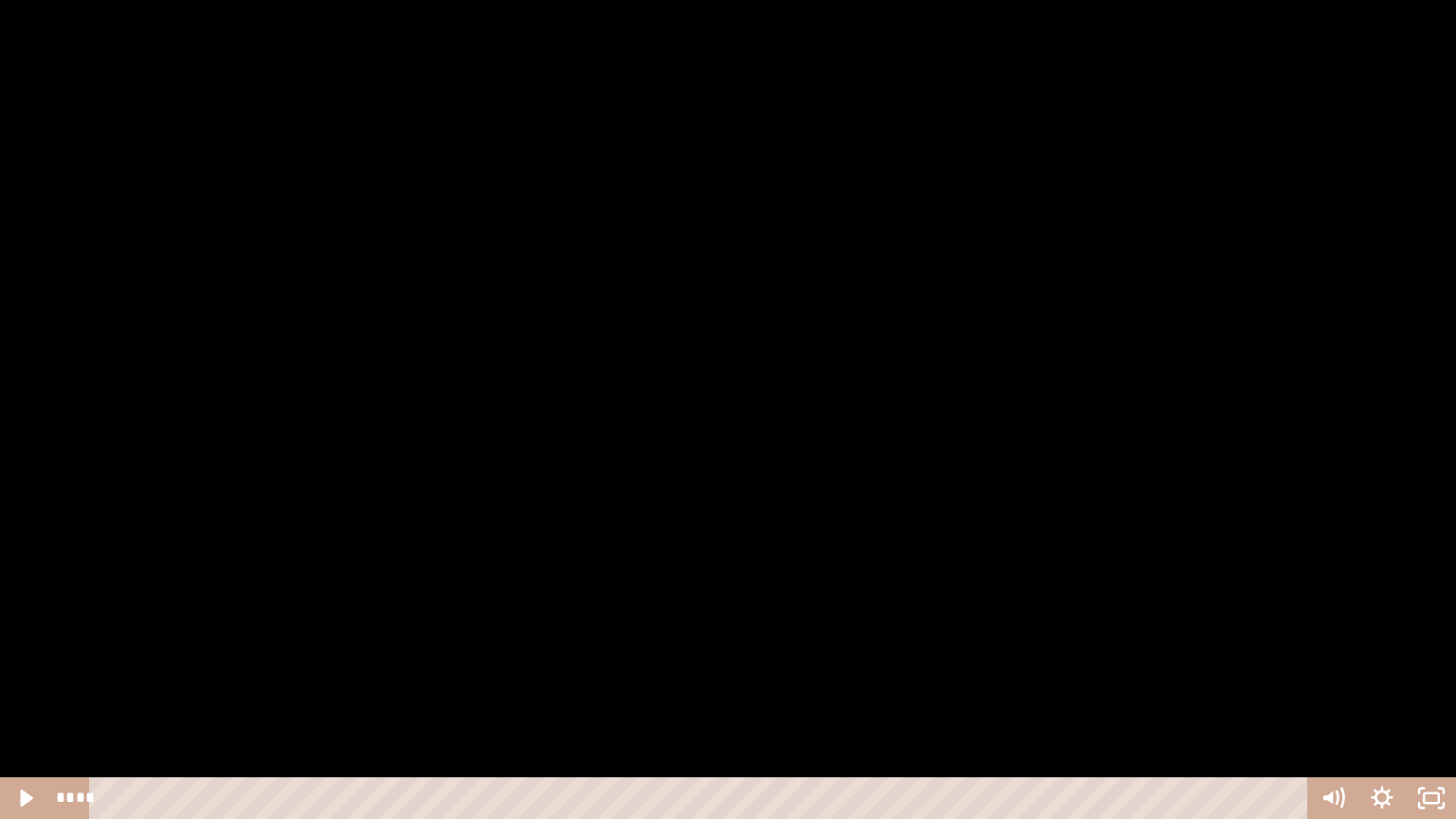 click at bounding box center [728, 410] 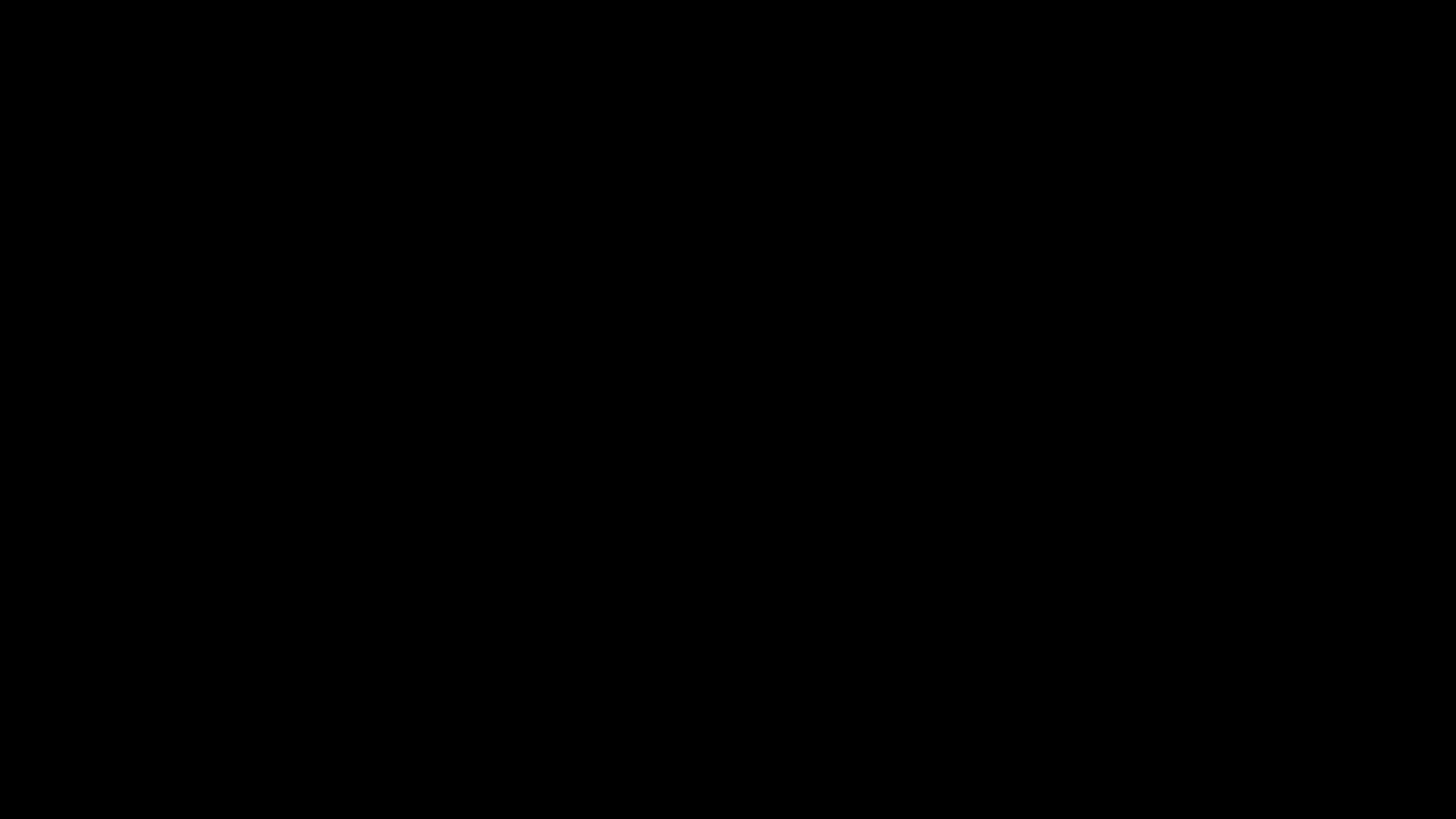 click at bounding box center [728, 410] 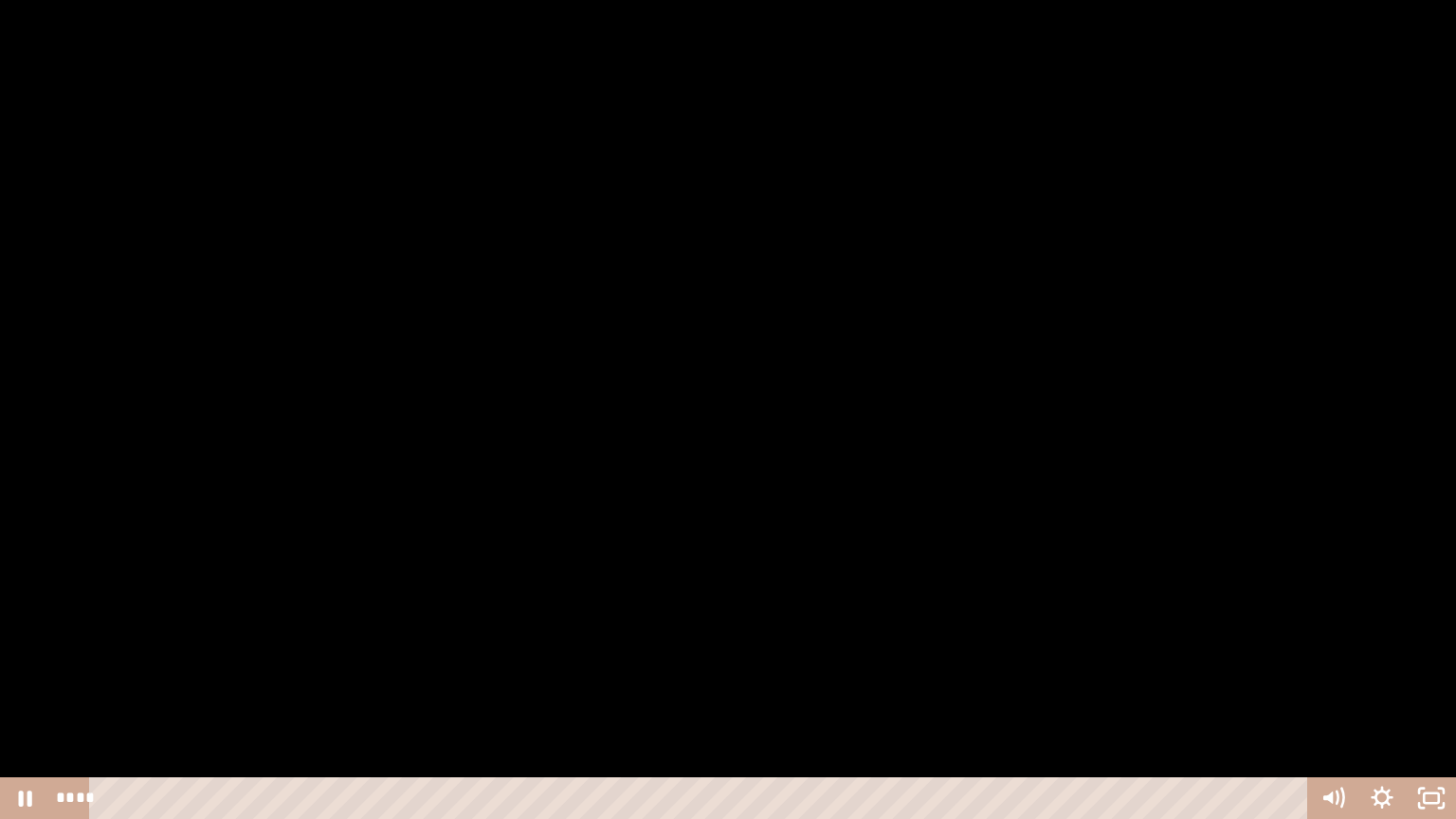 click at bounding box center (728, 410) 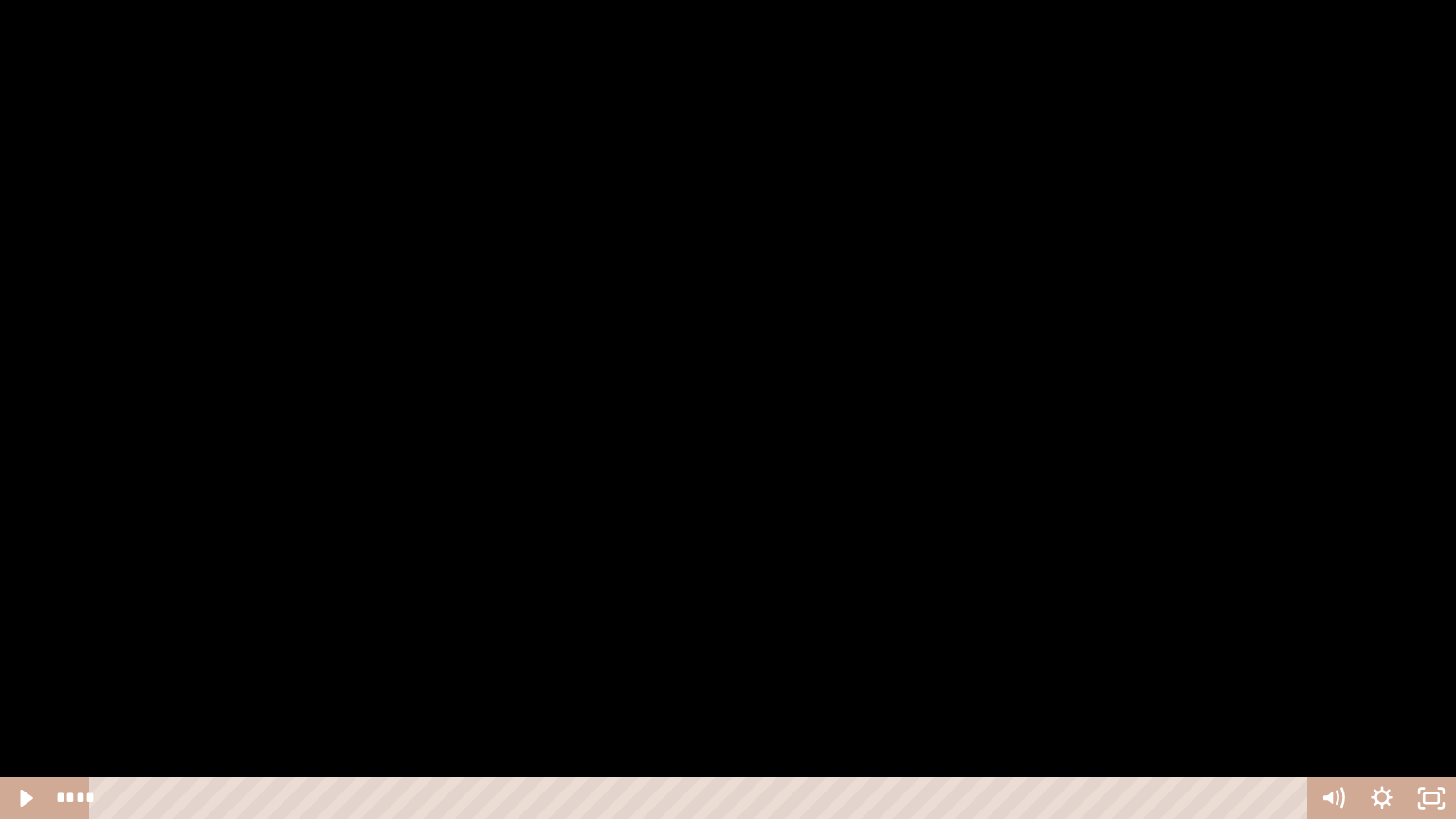 click at bounding box center (728, 410) 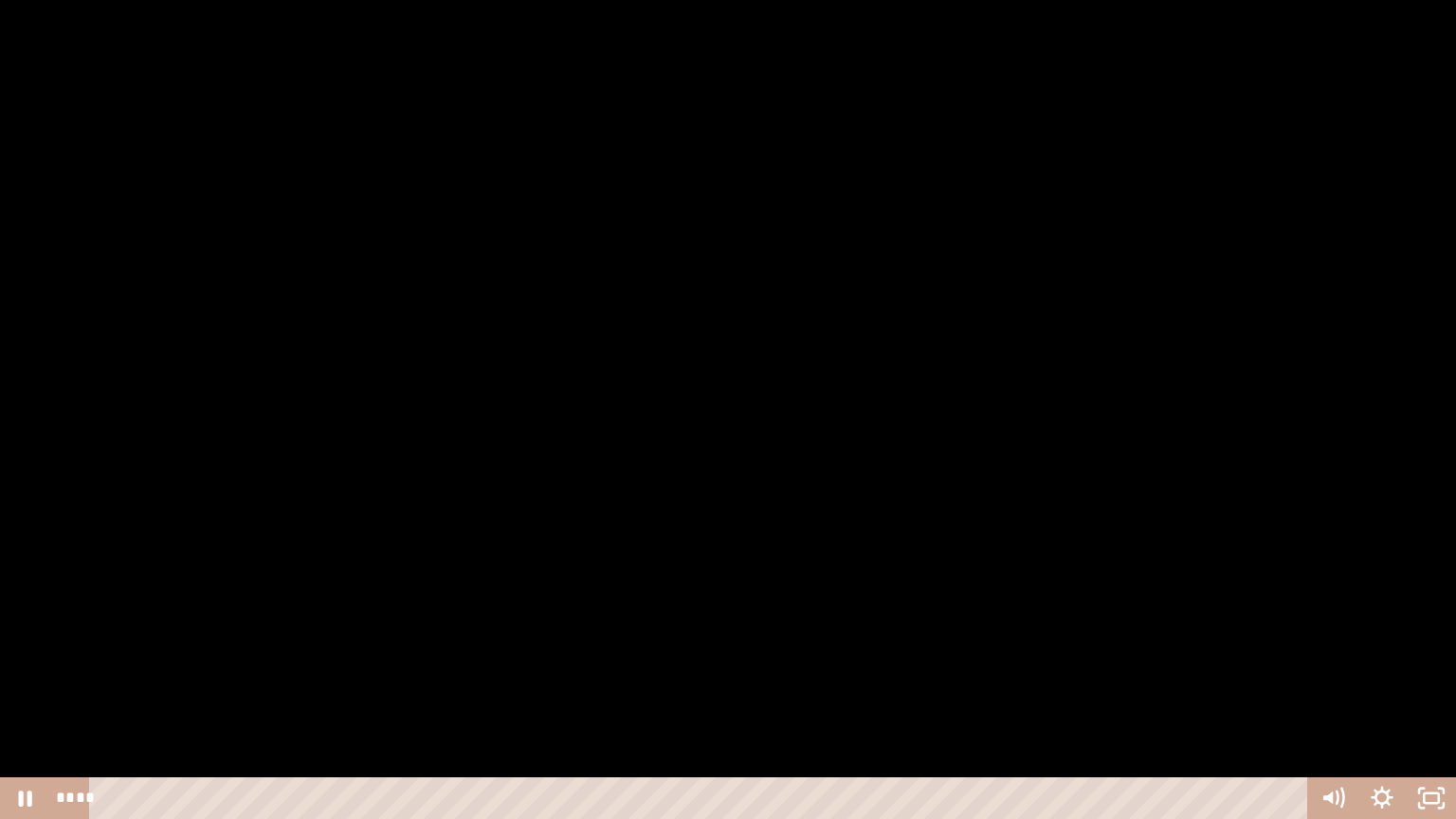 drag, startPoint x: 1216, startPoint y: 657, endPoint x: 1172, endPoint y: 652, distance: 44.28318 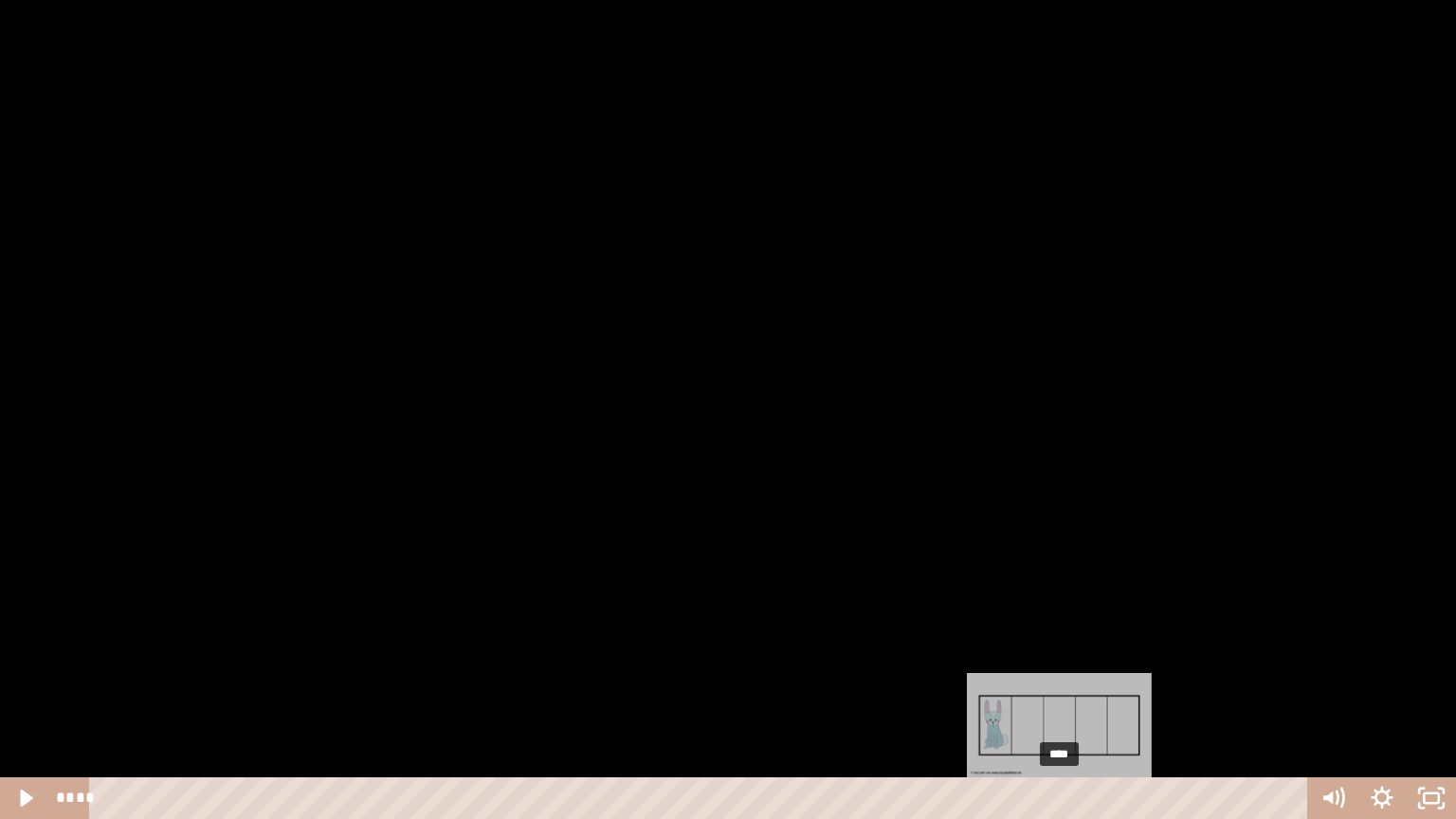 drag, startPoint x: 1172, startPoint y: 652, endPoint x: 1095, endPoint y: 803, distance: 169.49926 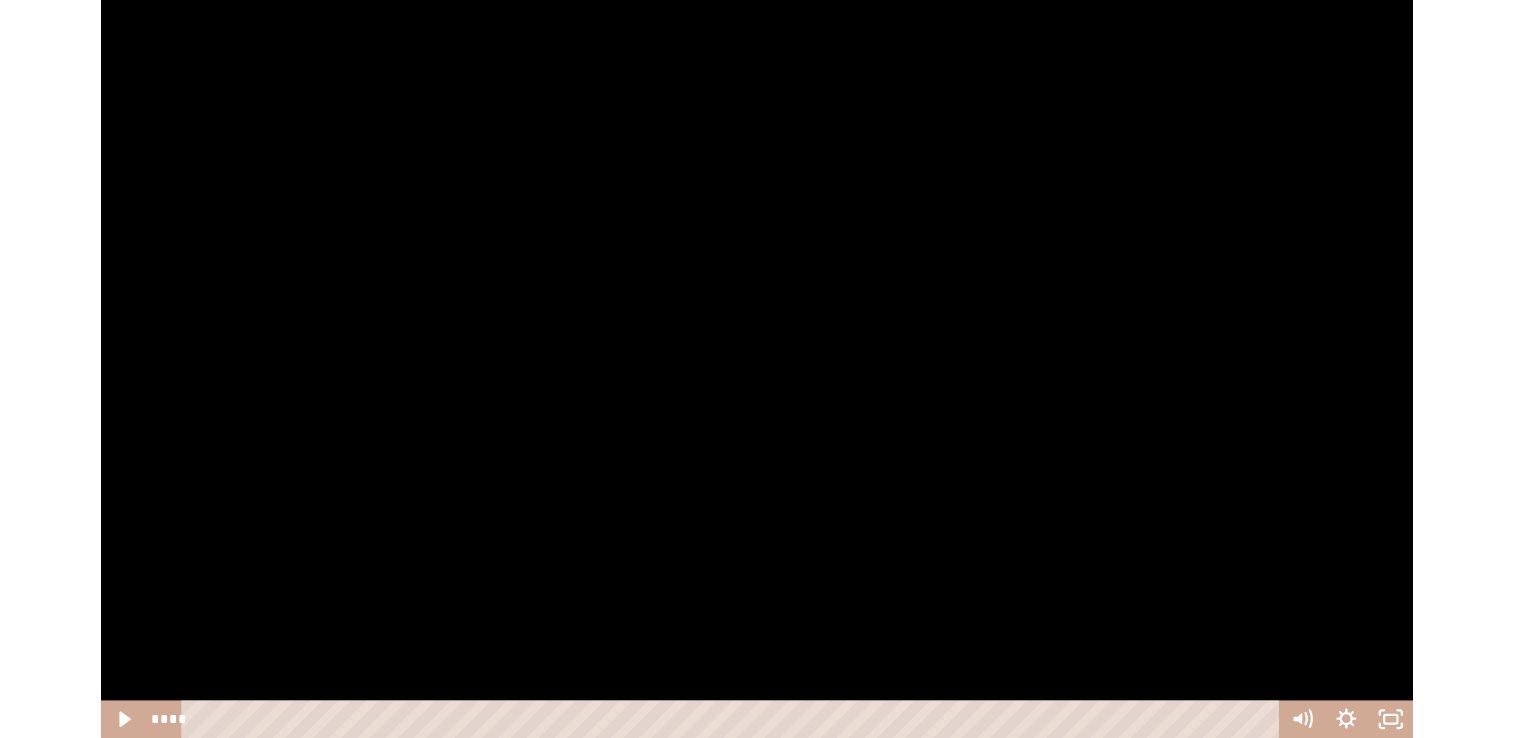 scroll, scrollTop: 0, scrollLeft: 0, axis: both 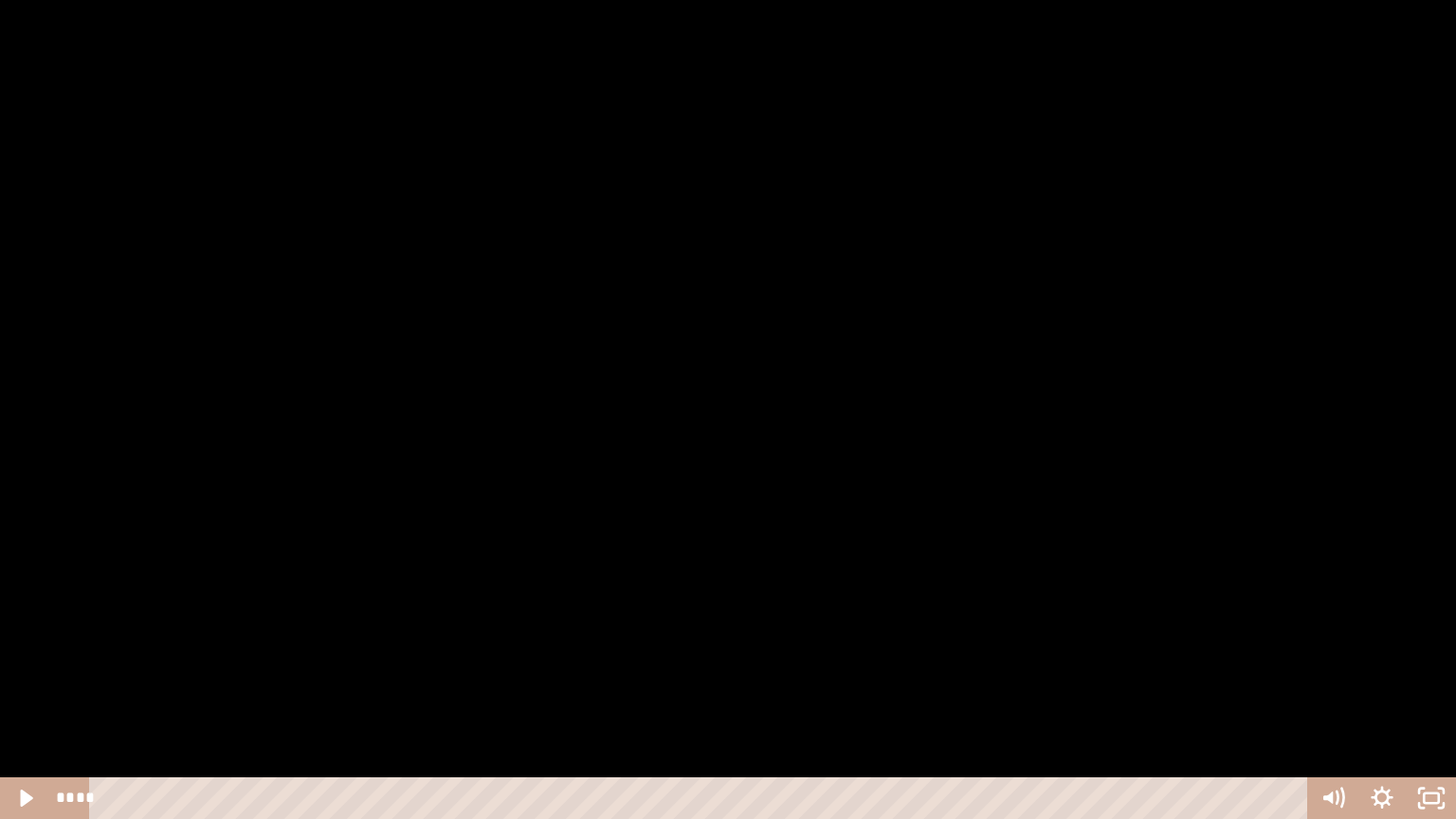 click at bounding box center [728, 410] 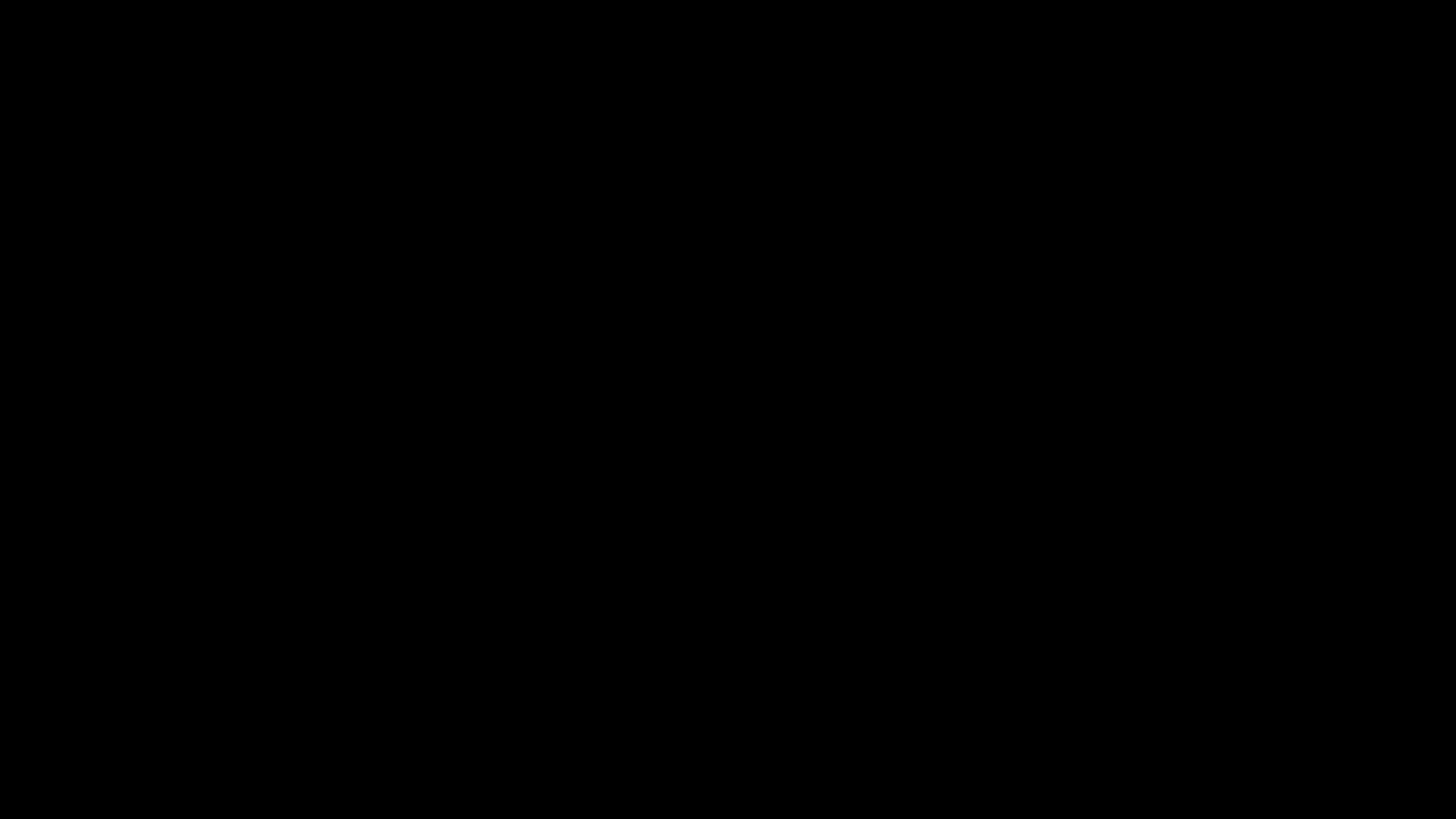 click at bounding box center (728, 410) 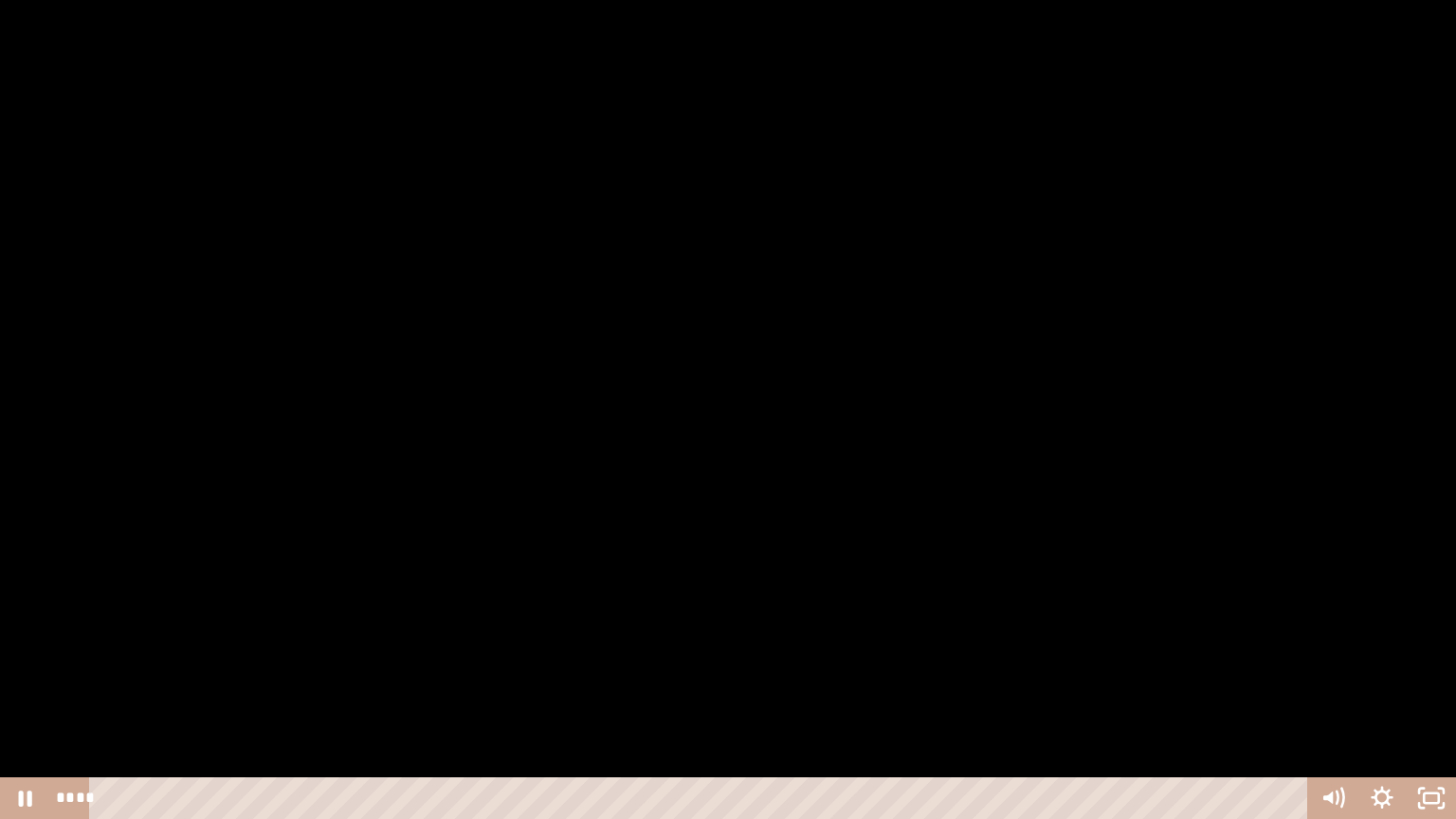 click at bounding box center (728, 410) 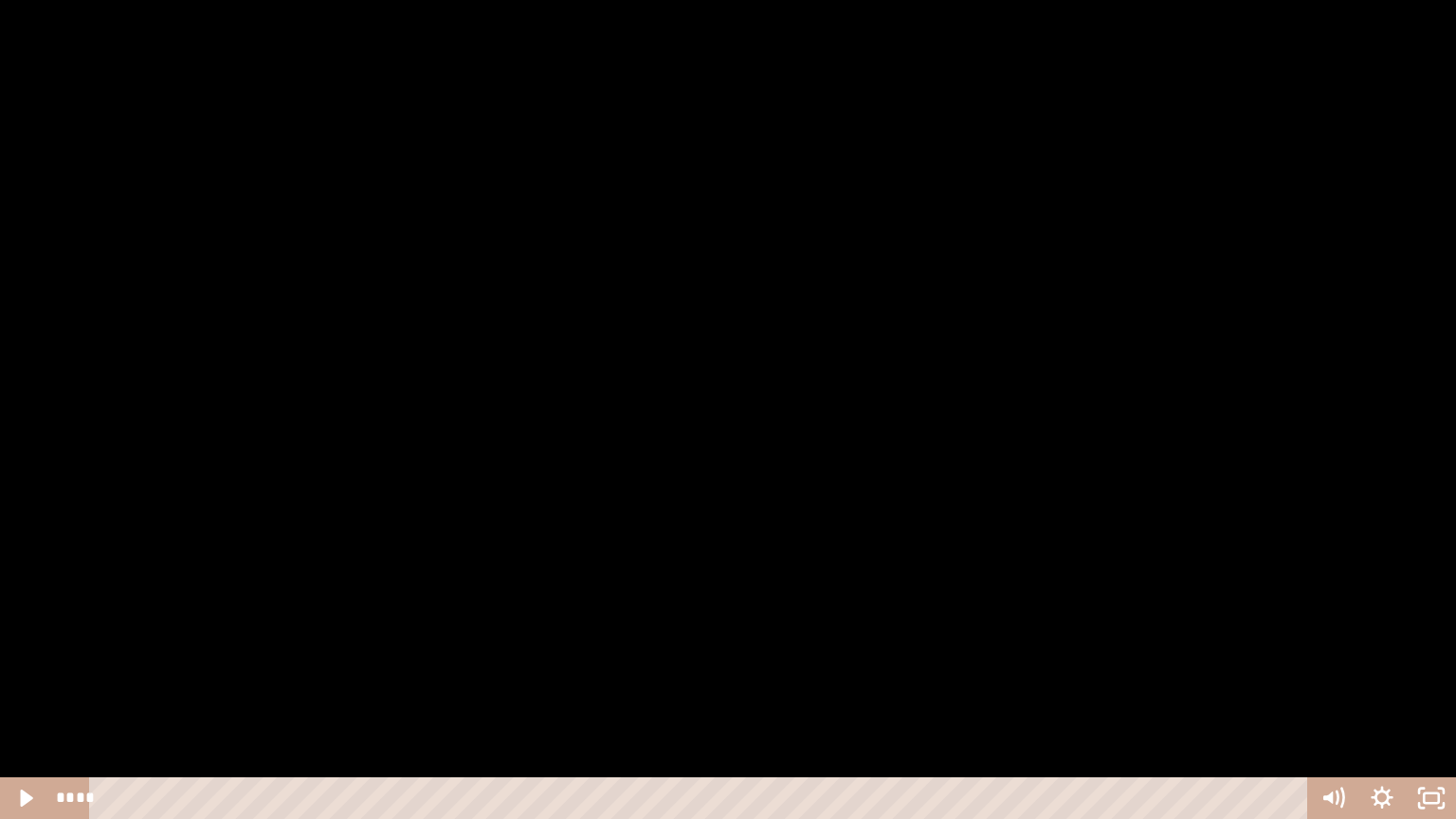 drag, startPoint x: 925, startPoint y: 417, endPoint x: 933, endPoint y: 393, distance: 25.29822 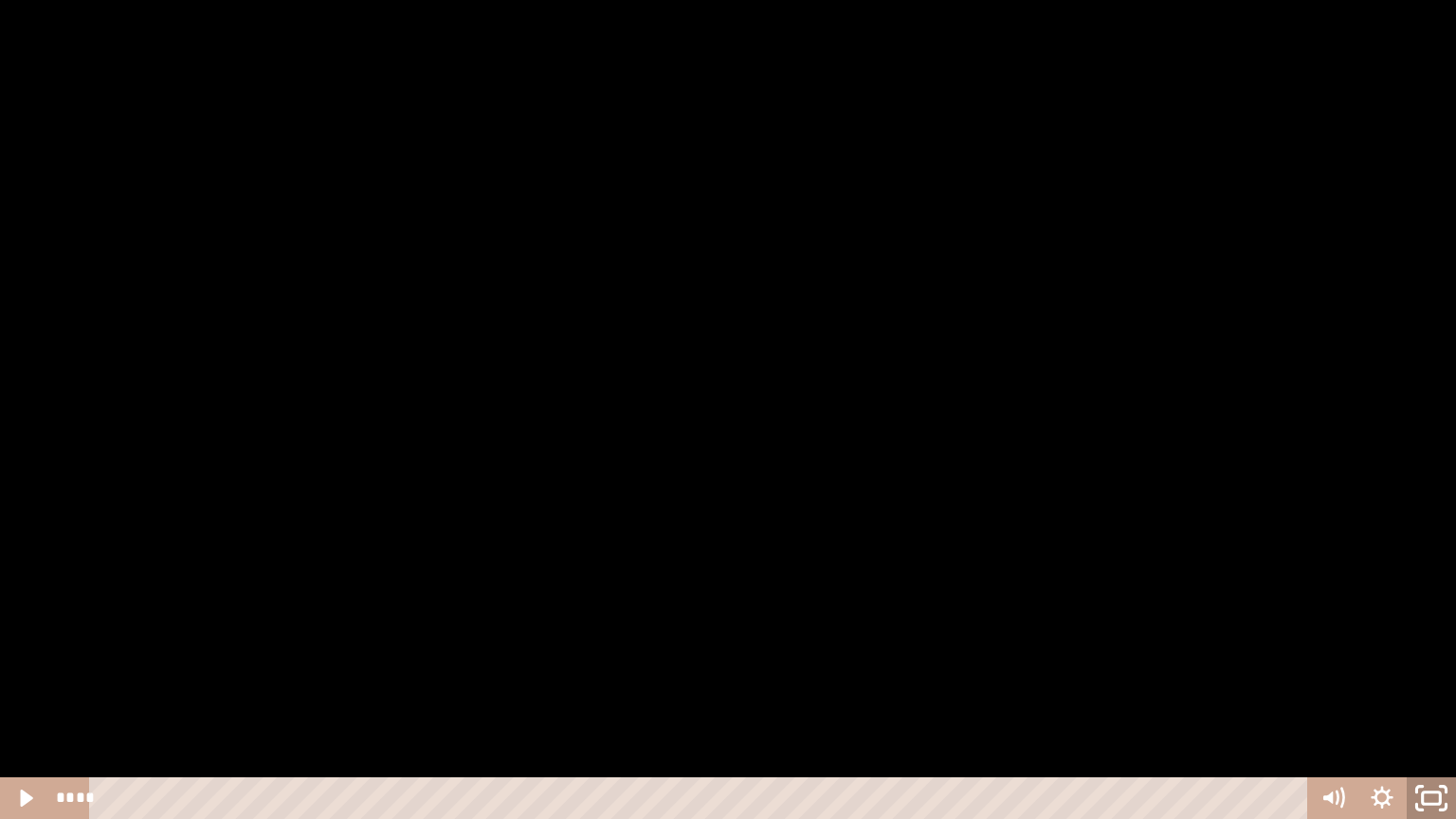 click 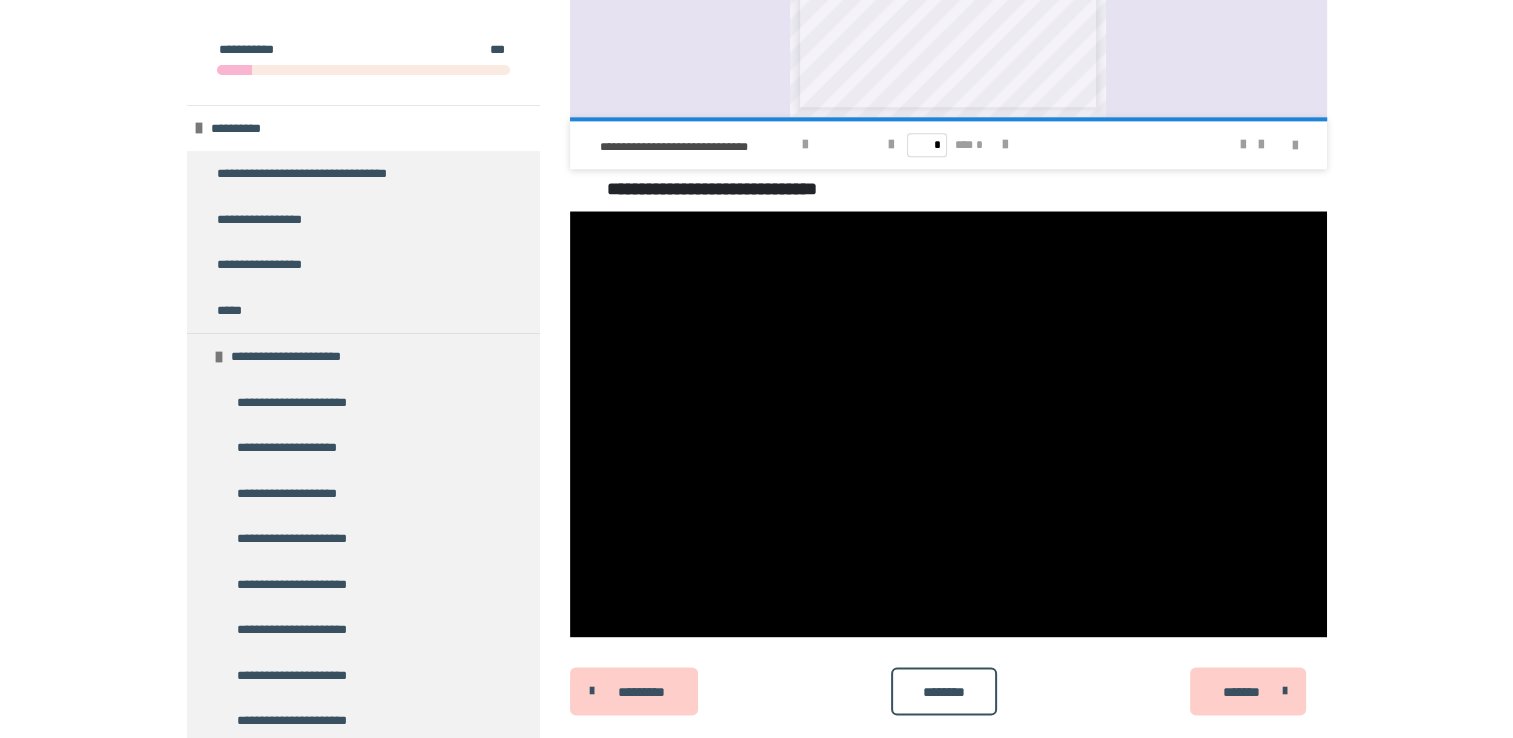 scroll, scrollTop: 2524, scrollLeft: 0, axis: vertical 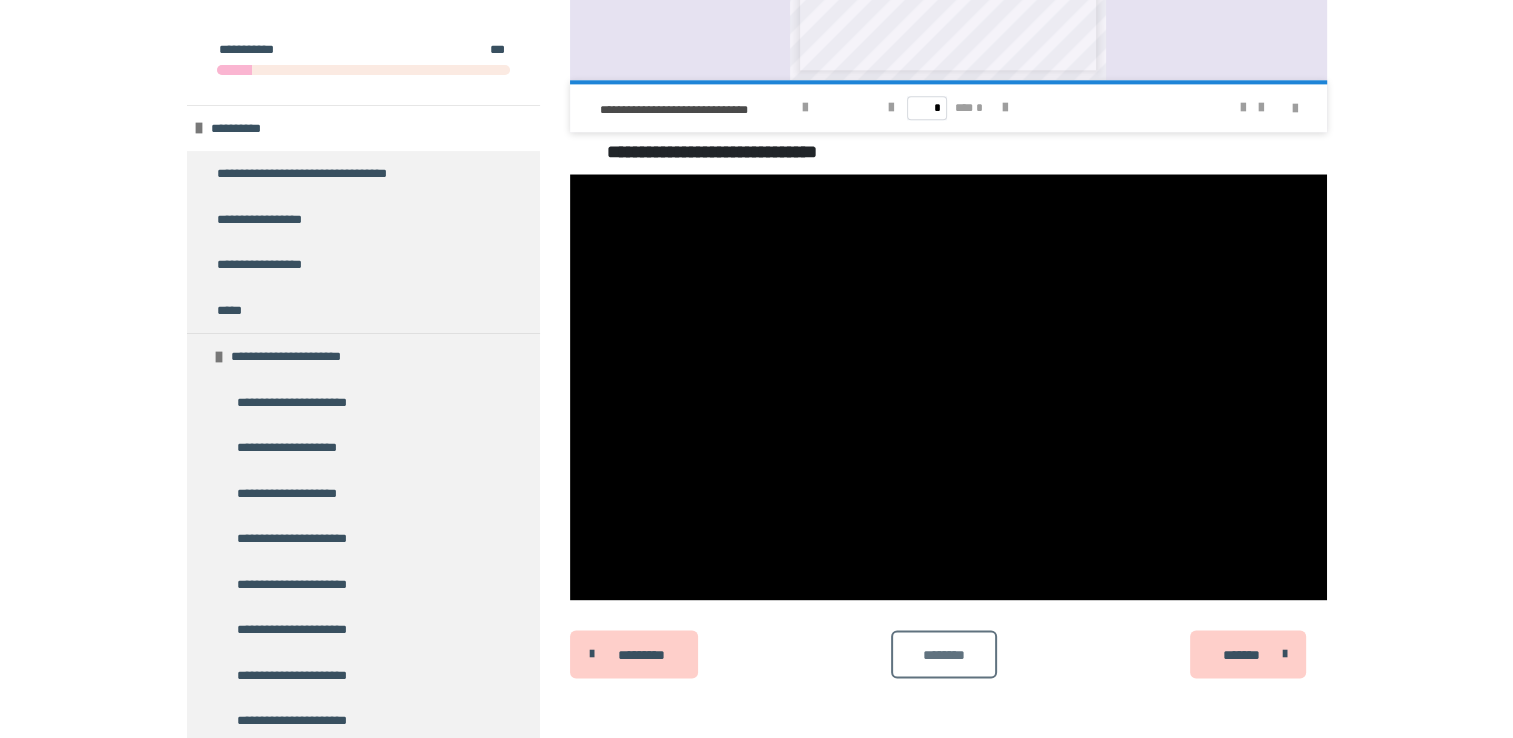 click on "********" at bounding box center [944, 654] 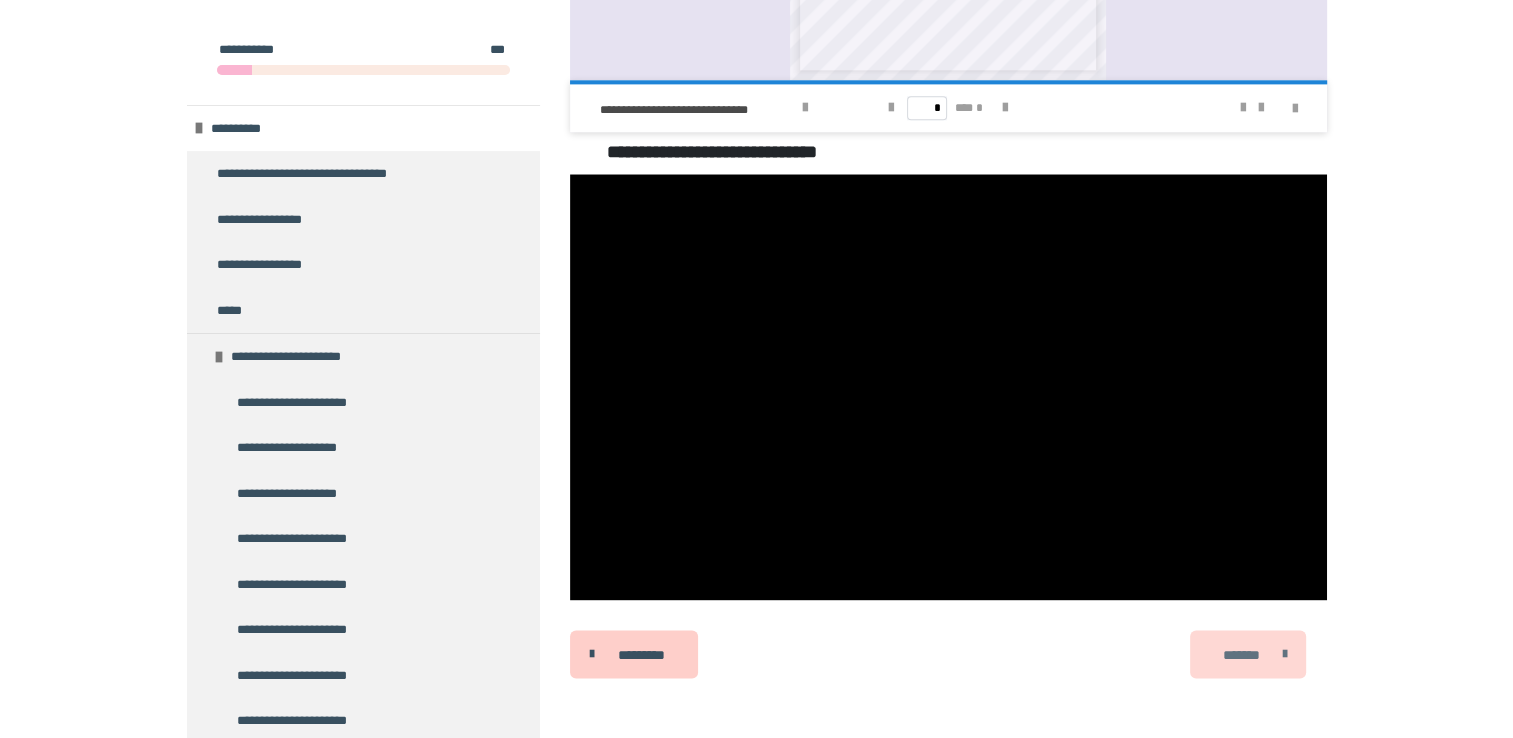 click on "*******" at bounding box center (1248, 654) 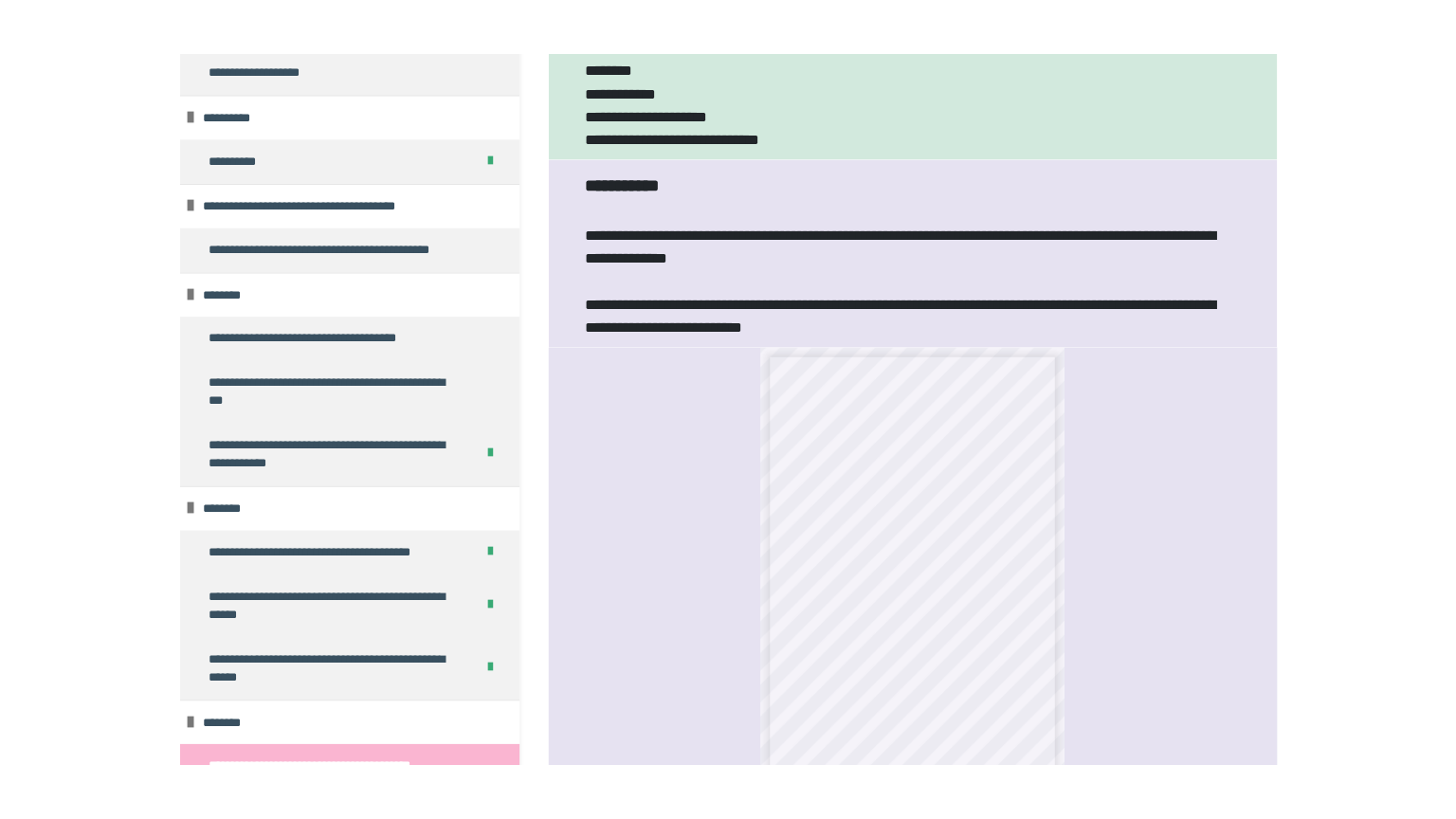 scroll, scrollTop: 0, scrollLeft: 0, axis: both 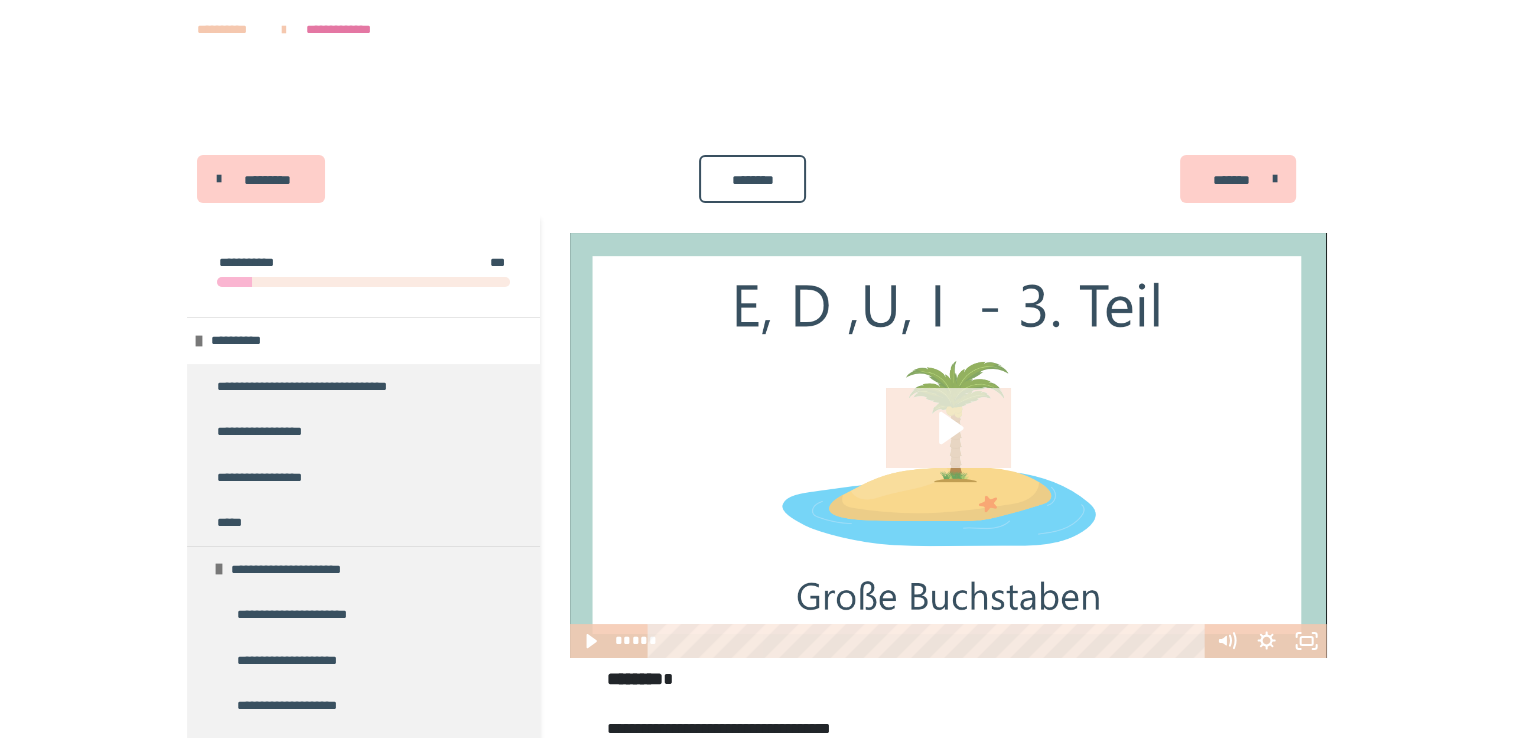 click 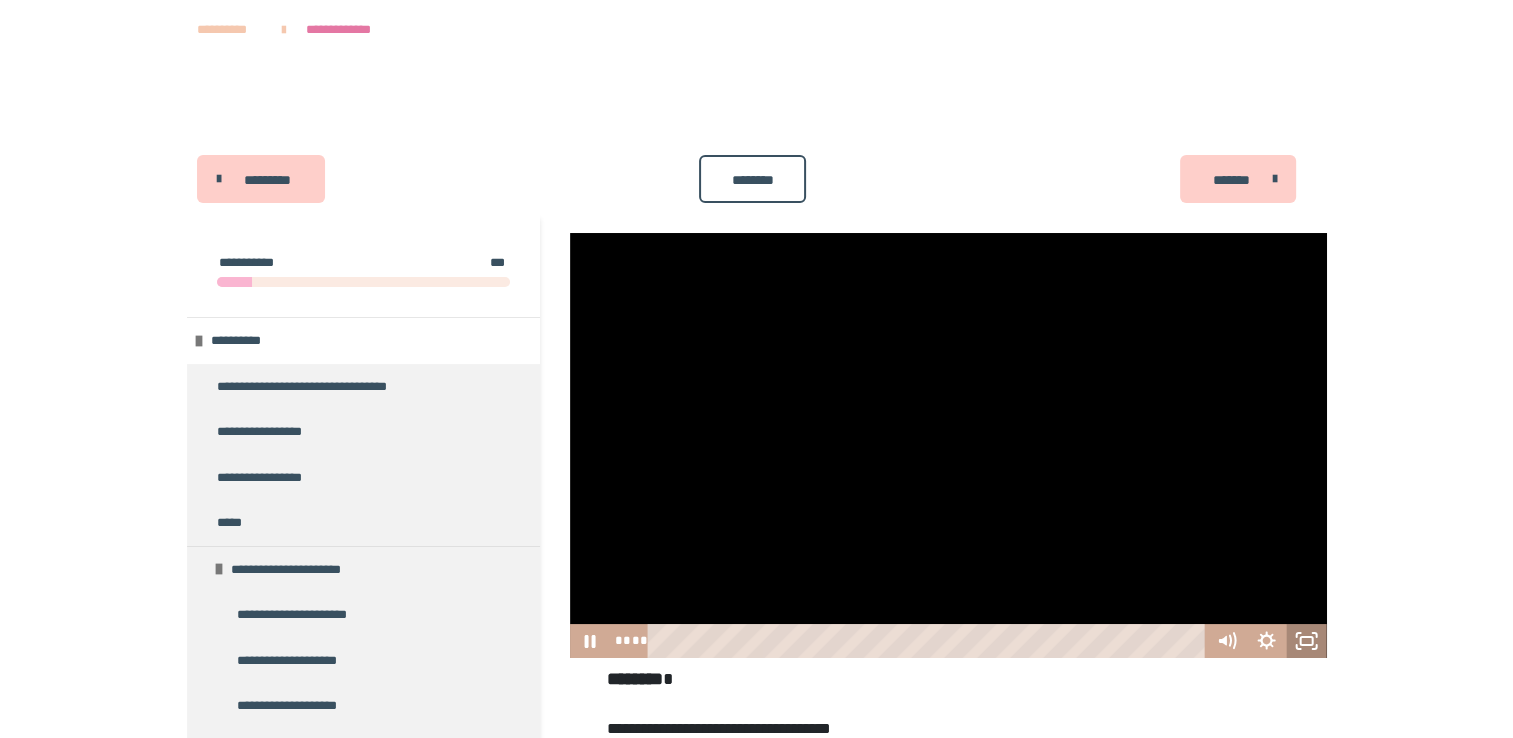 drag, startPoint x: 1292, startPoint y: 634, endPoint x: 1296, endPoint y: 708, distance: 74.10803 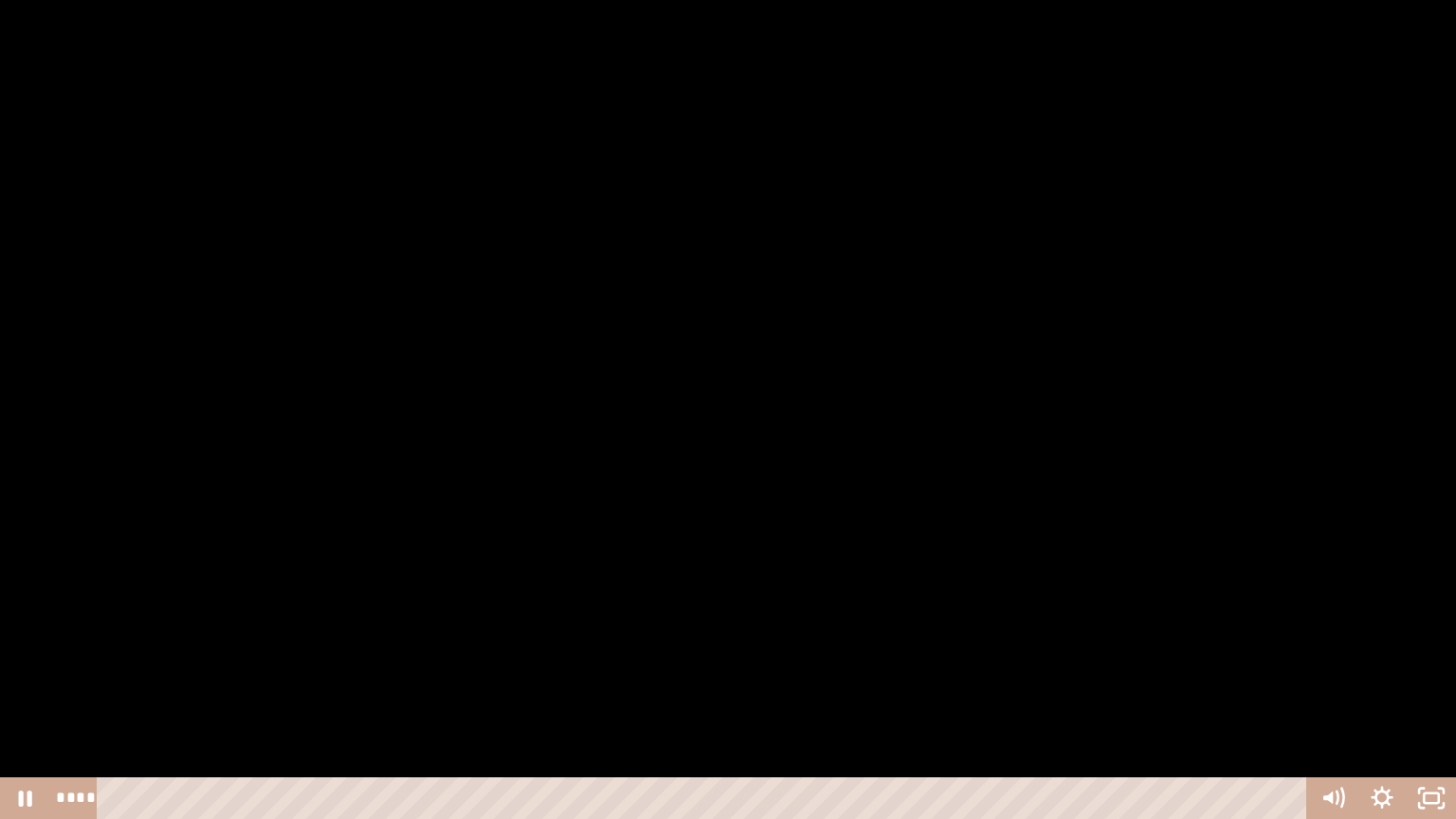 click at bounding box center [728, 410] 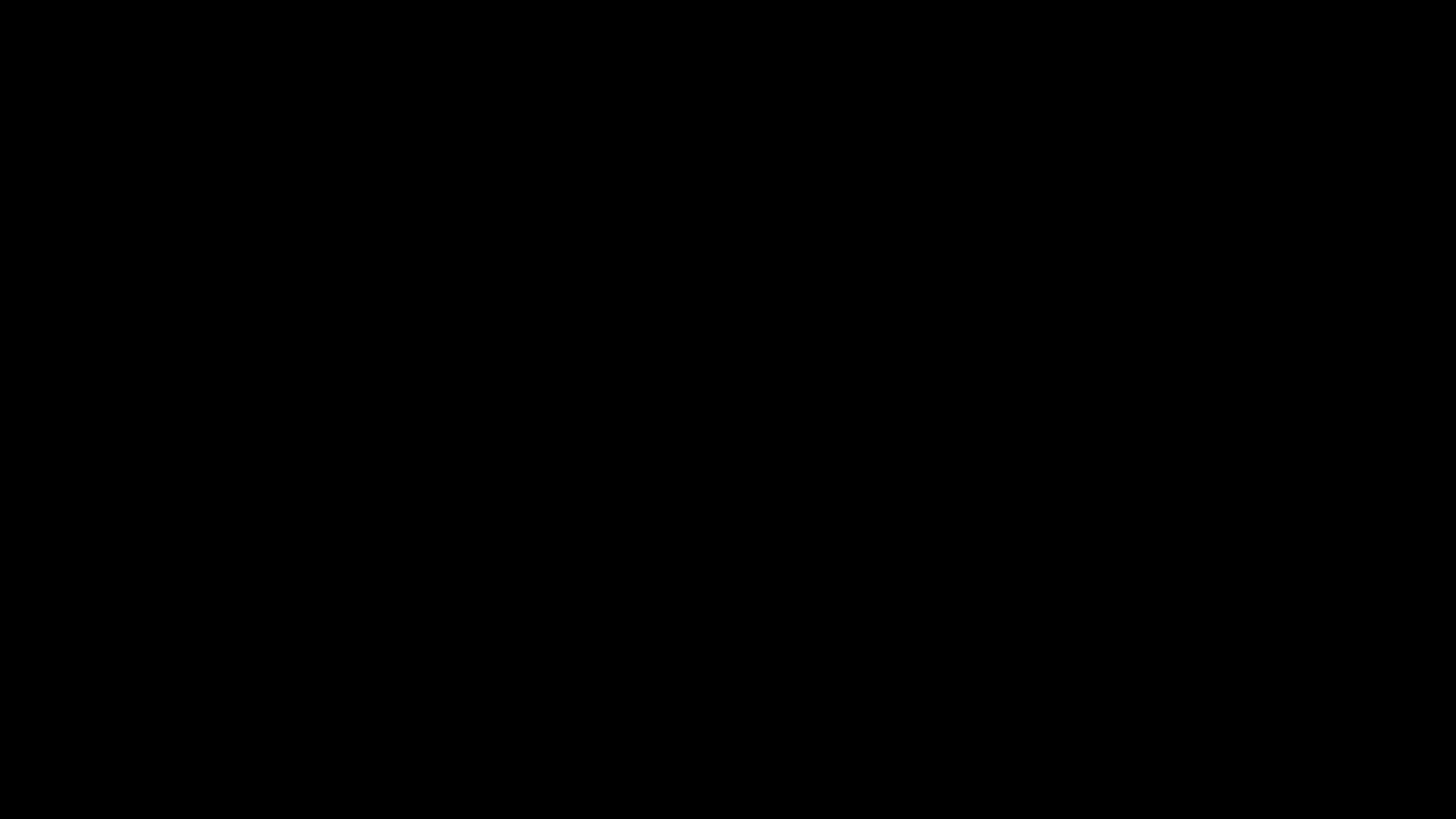 drag, startPoint x: 1232, startPoint y: 668, endPoint x: 1147, endPoint y: 706, distance: 93.10746 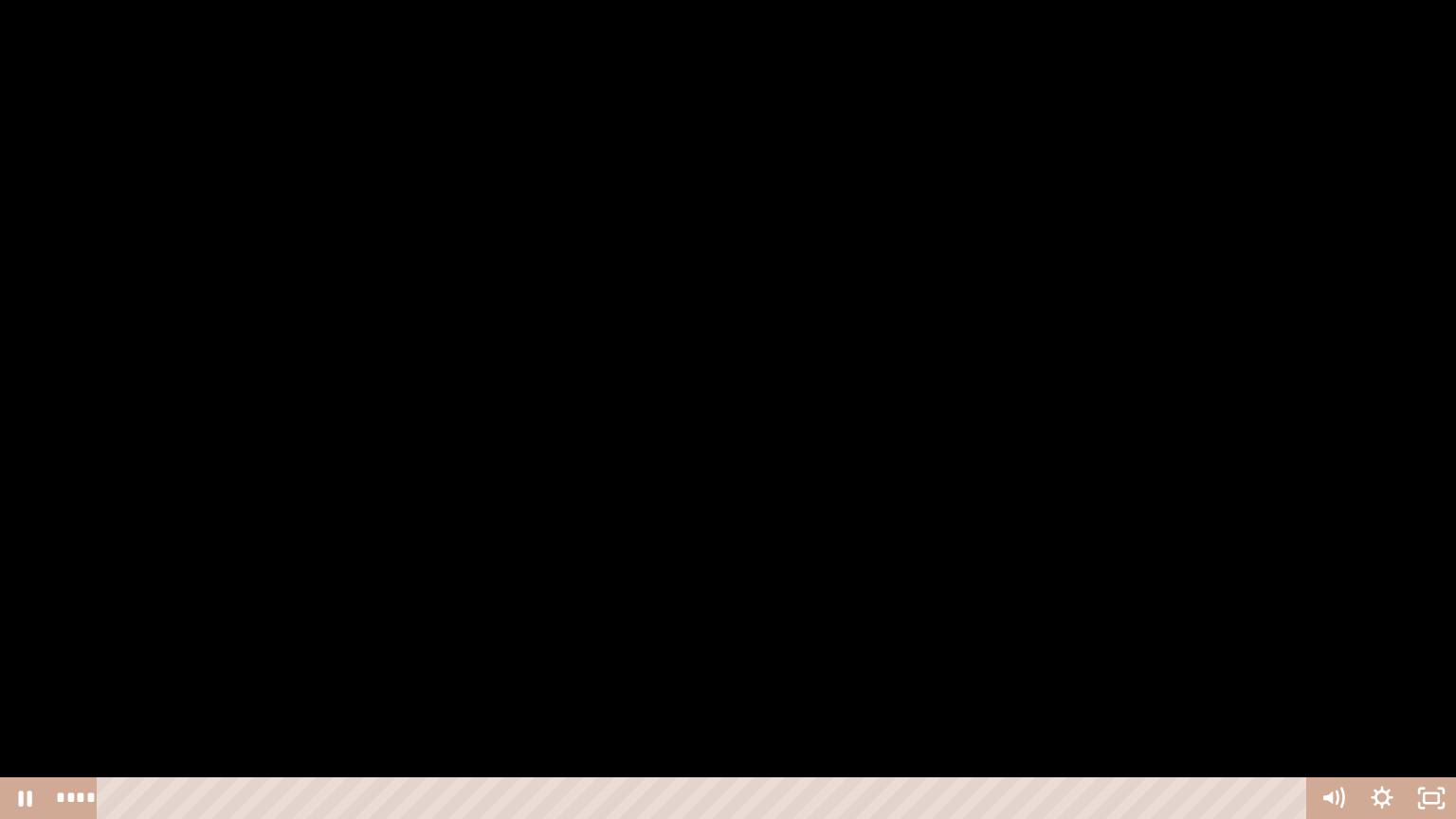 click at bounding box center (728, 410) 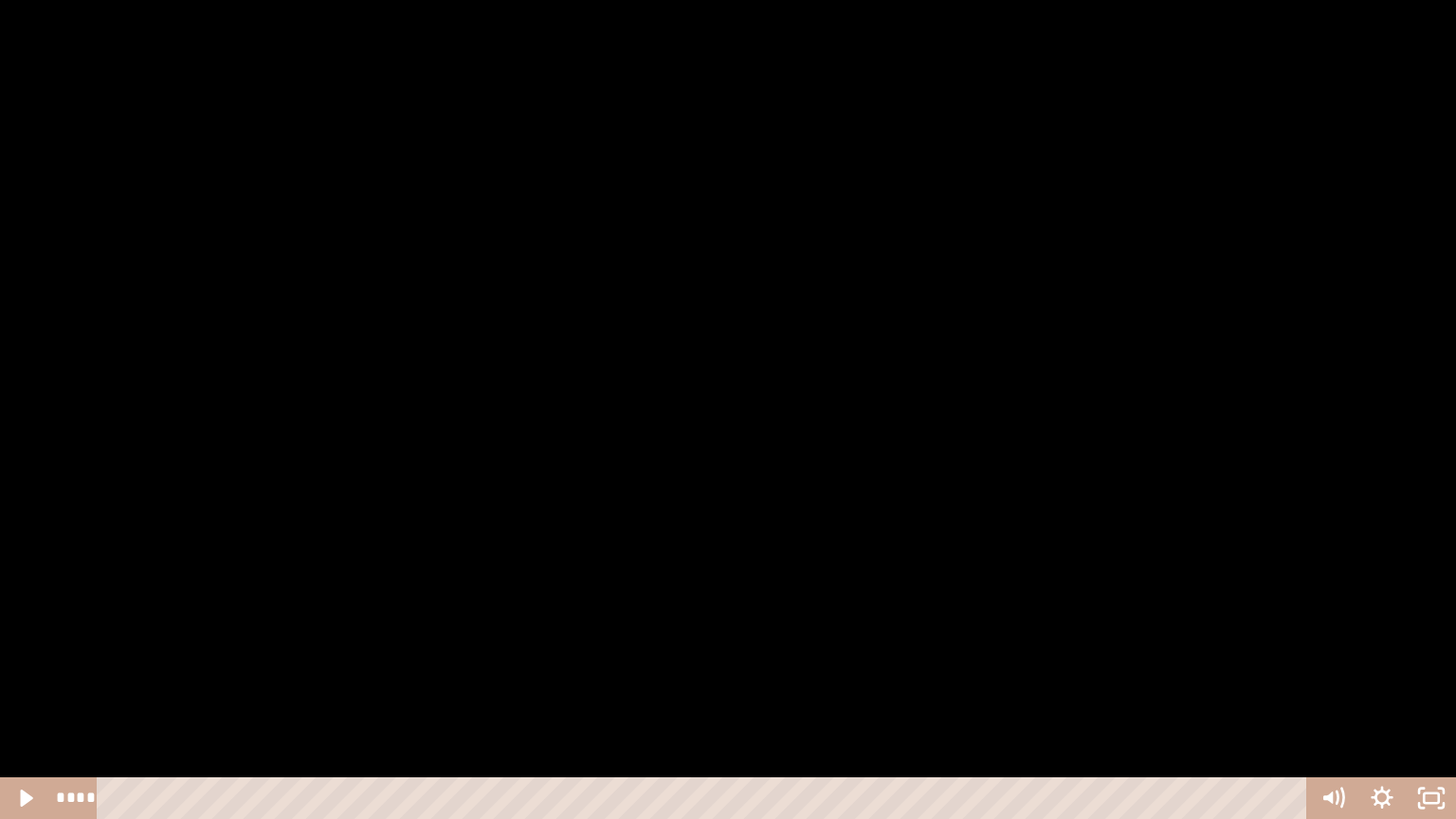 click at bounding box center [728, 410] 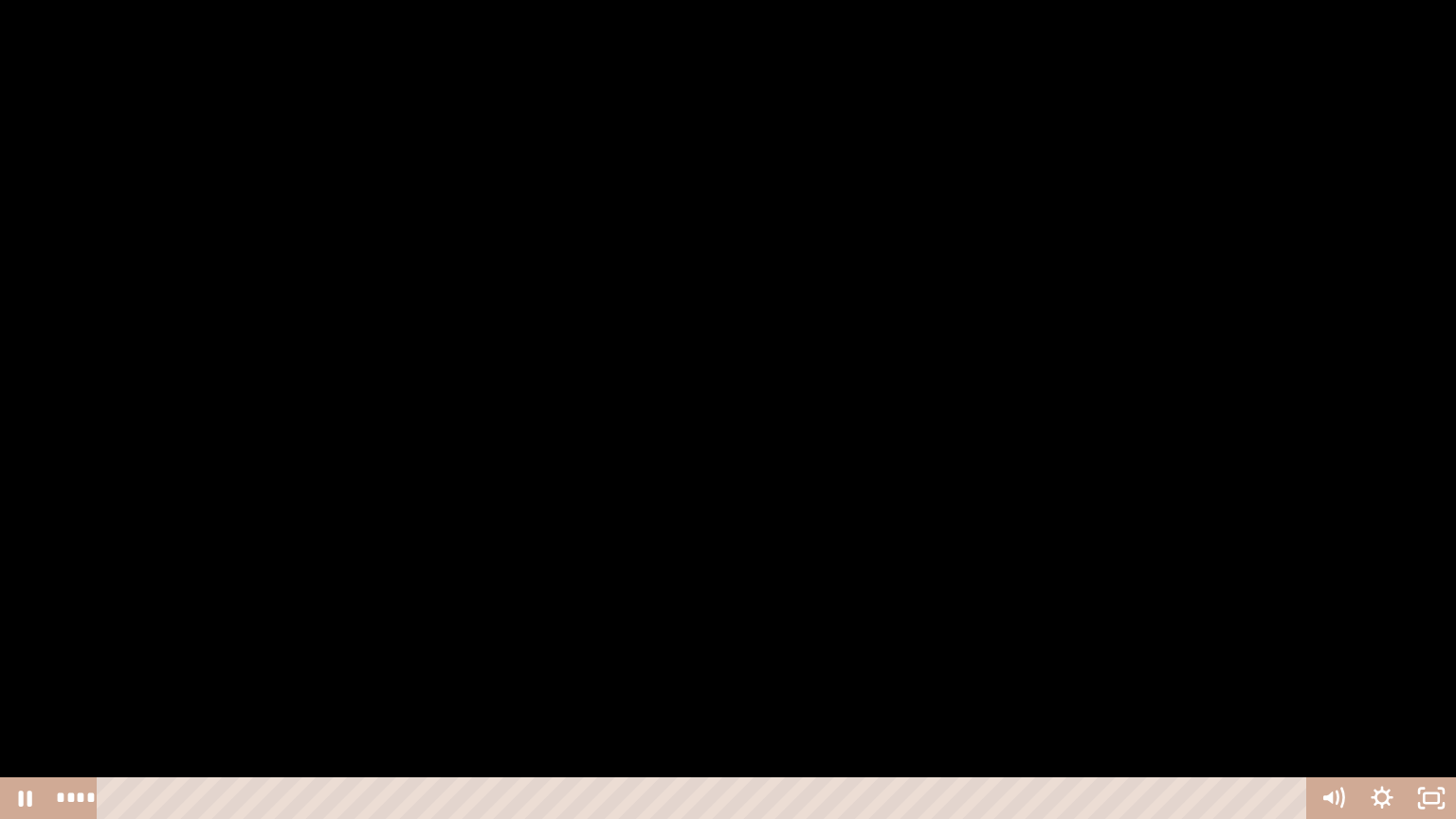 click at bounding box center [728, 410] 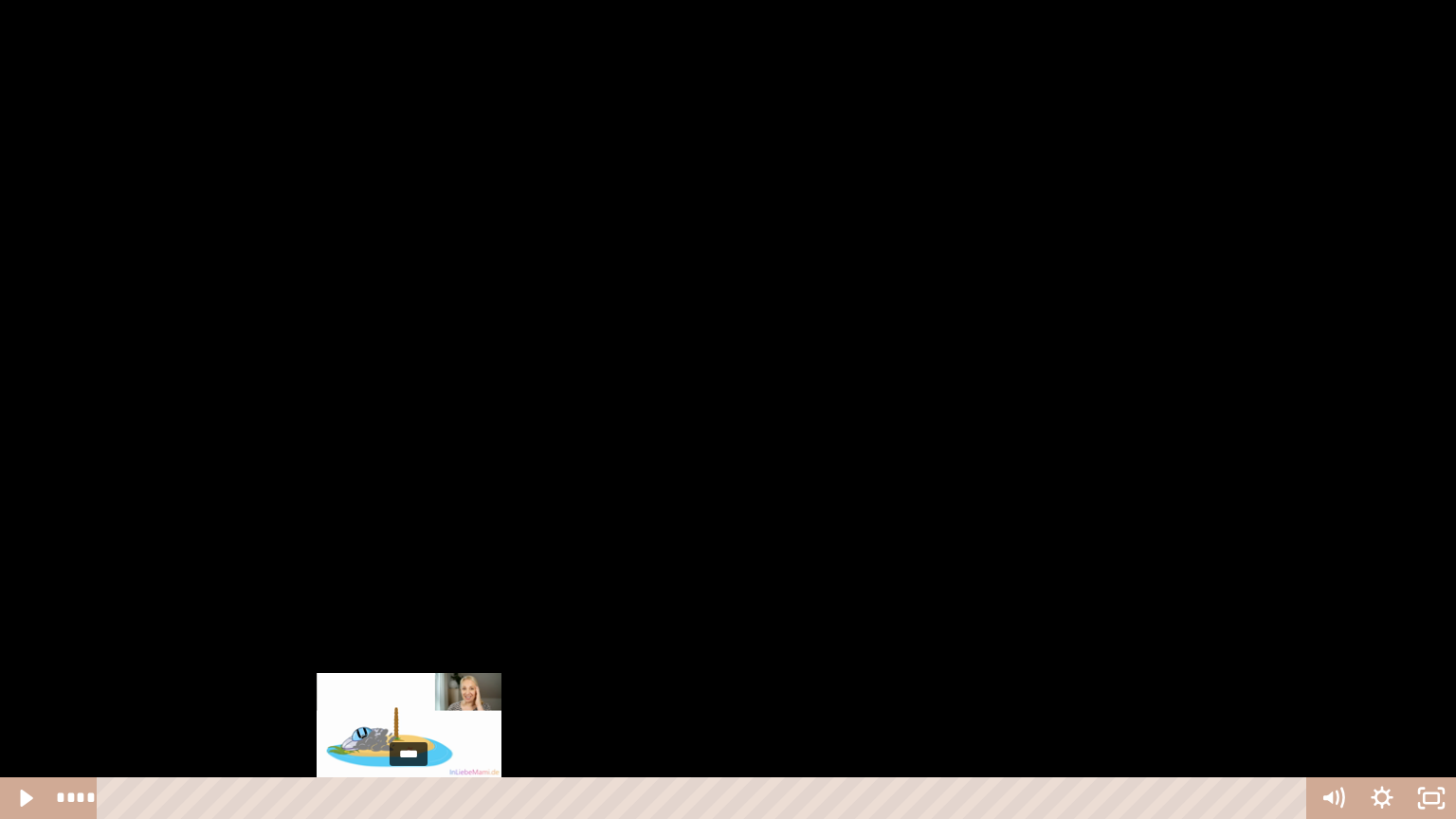 click on "****" at bounding box center [705, 798] 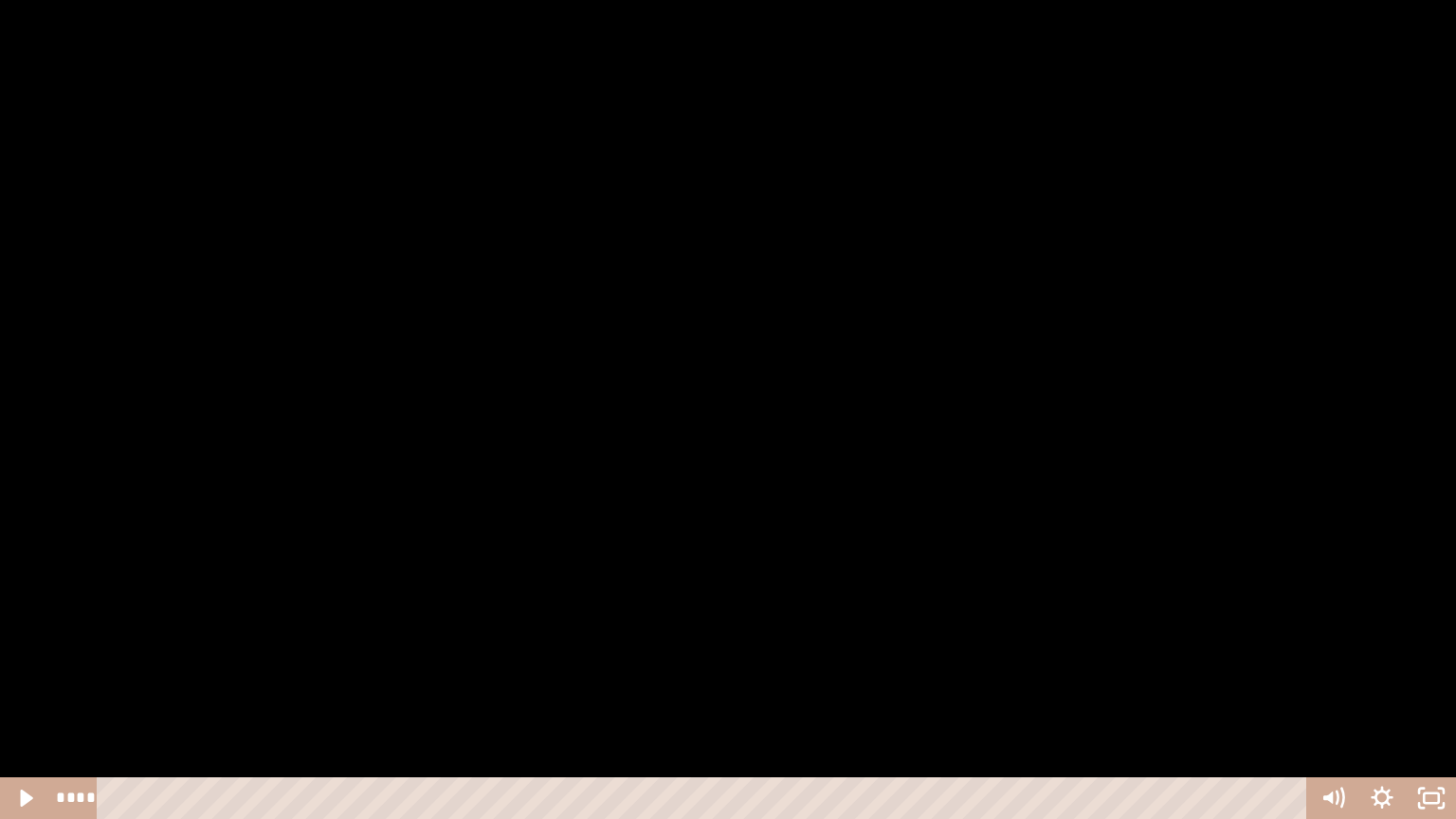 click at bounding box center [728, 410] 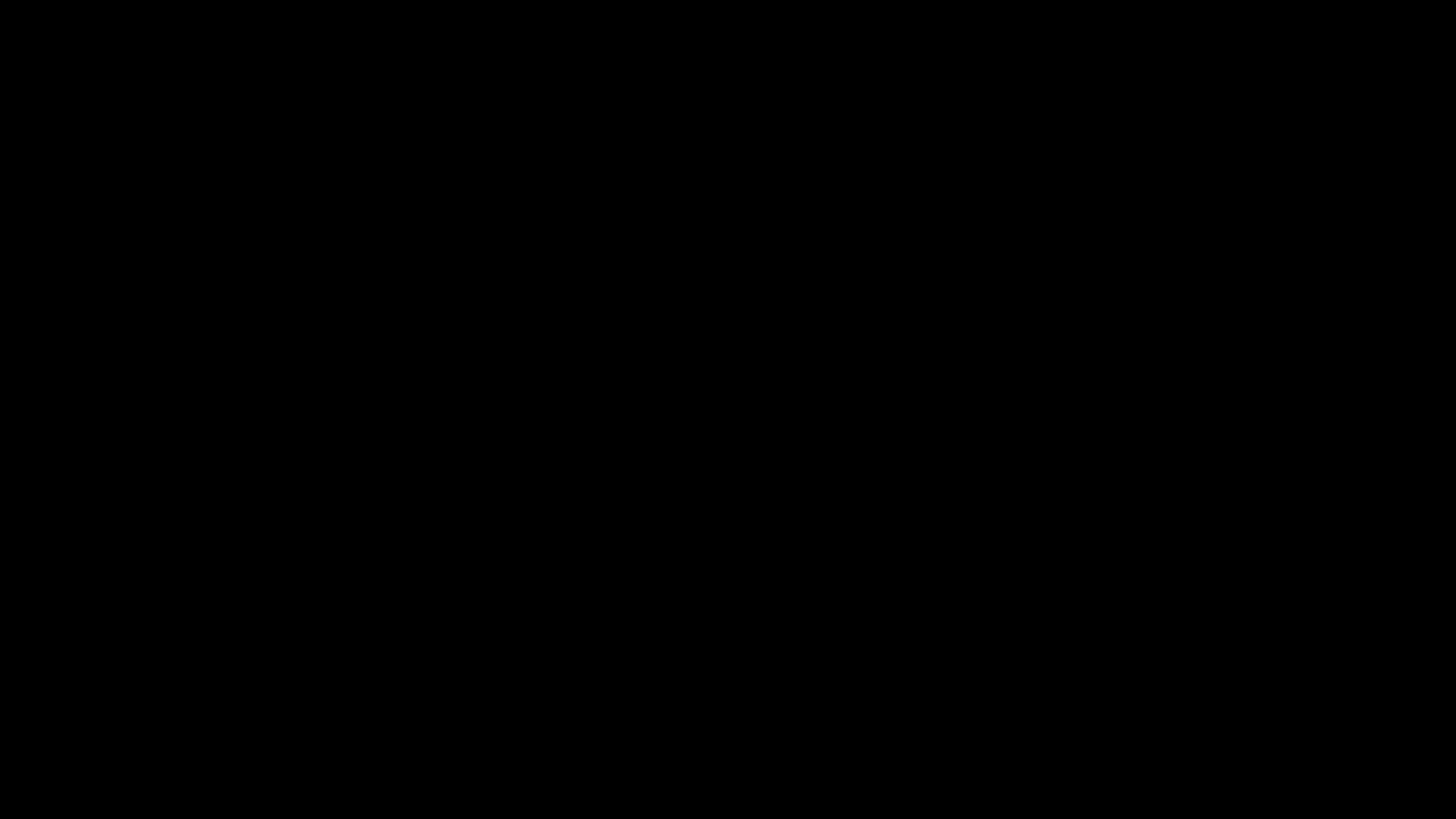 click at bounding box center (728, 410) 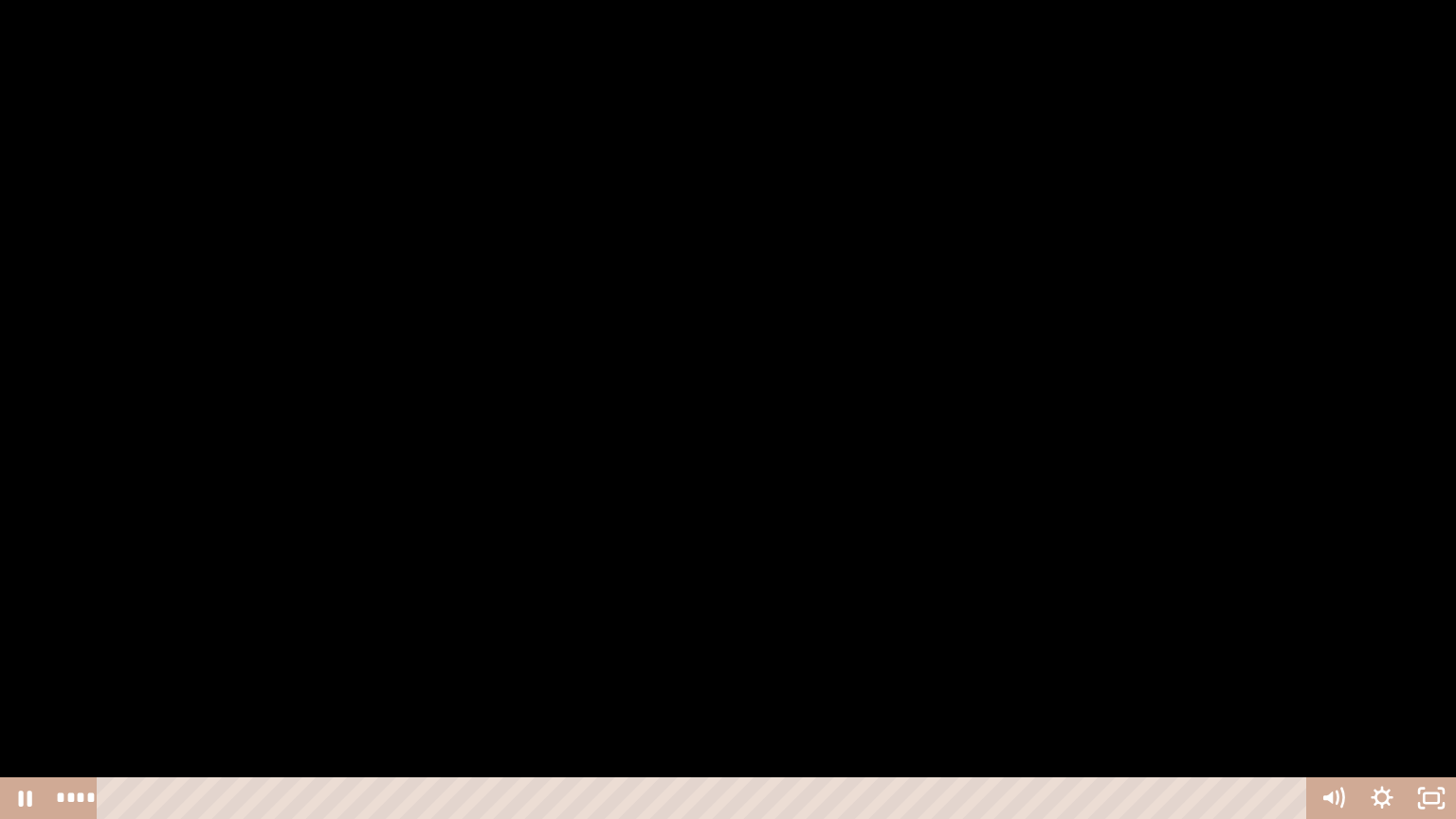 drag, startPoint x: 755, startPoint y: 500, endPoint x: 737, endPoint y: 504, distance: 18.439089 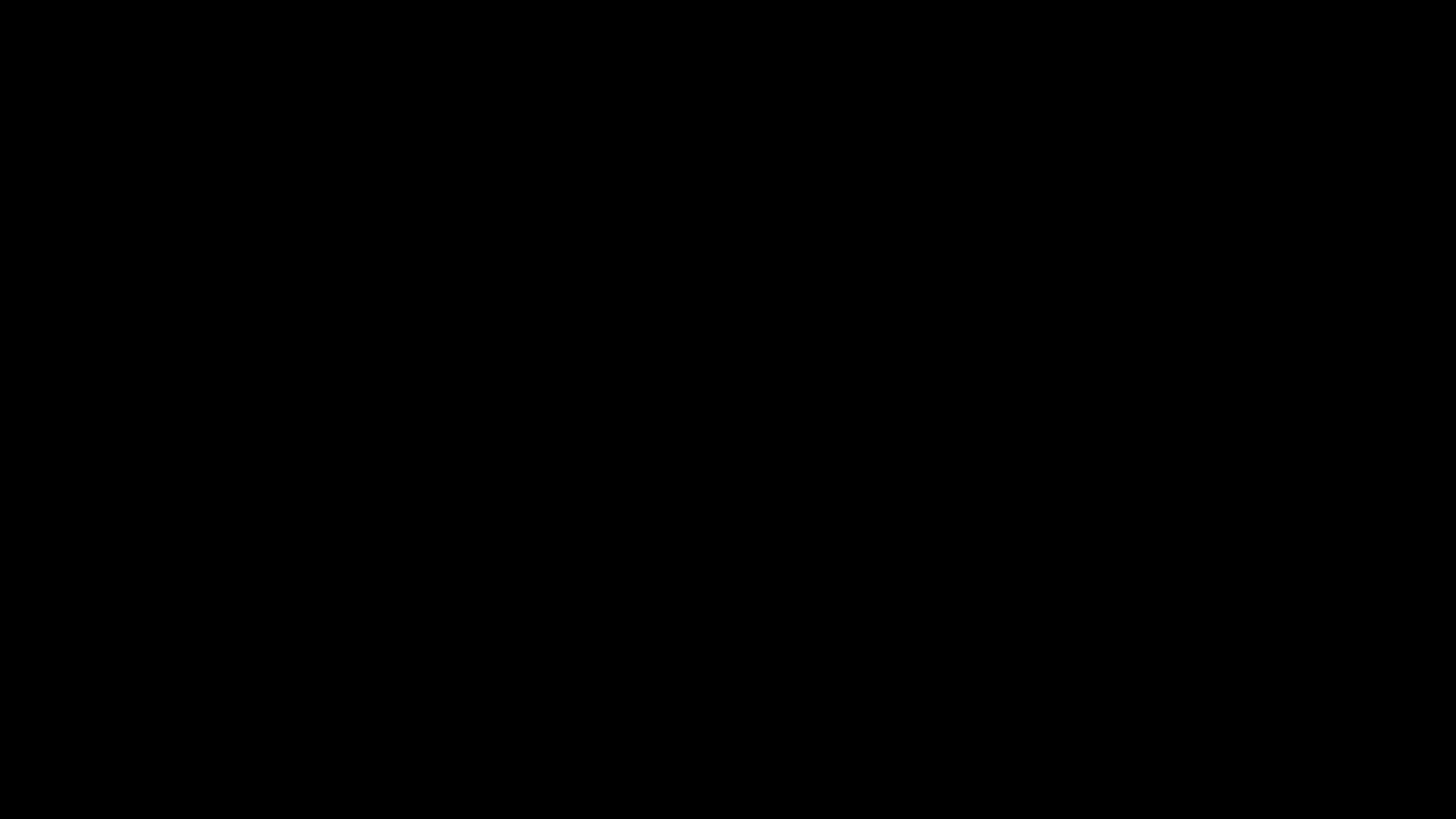 click at bounding box center (728, 410) 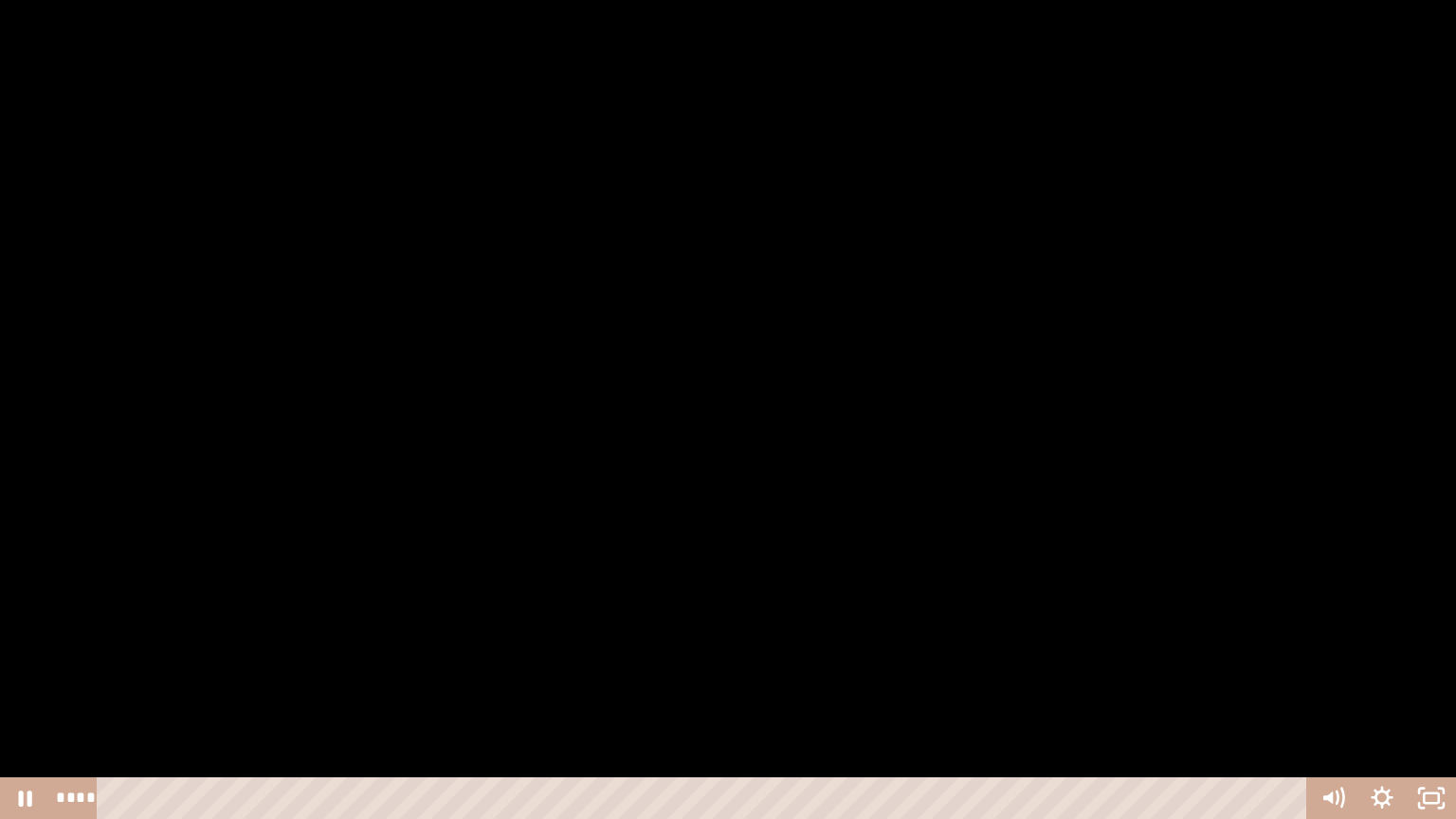 click at bounding box center (728, 410) 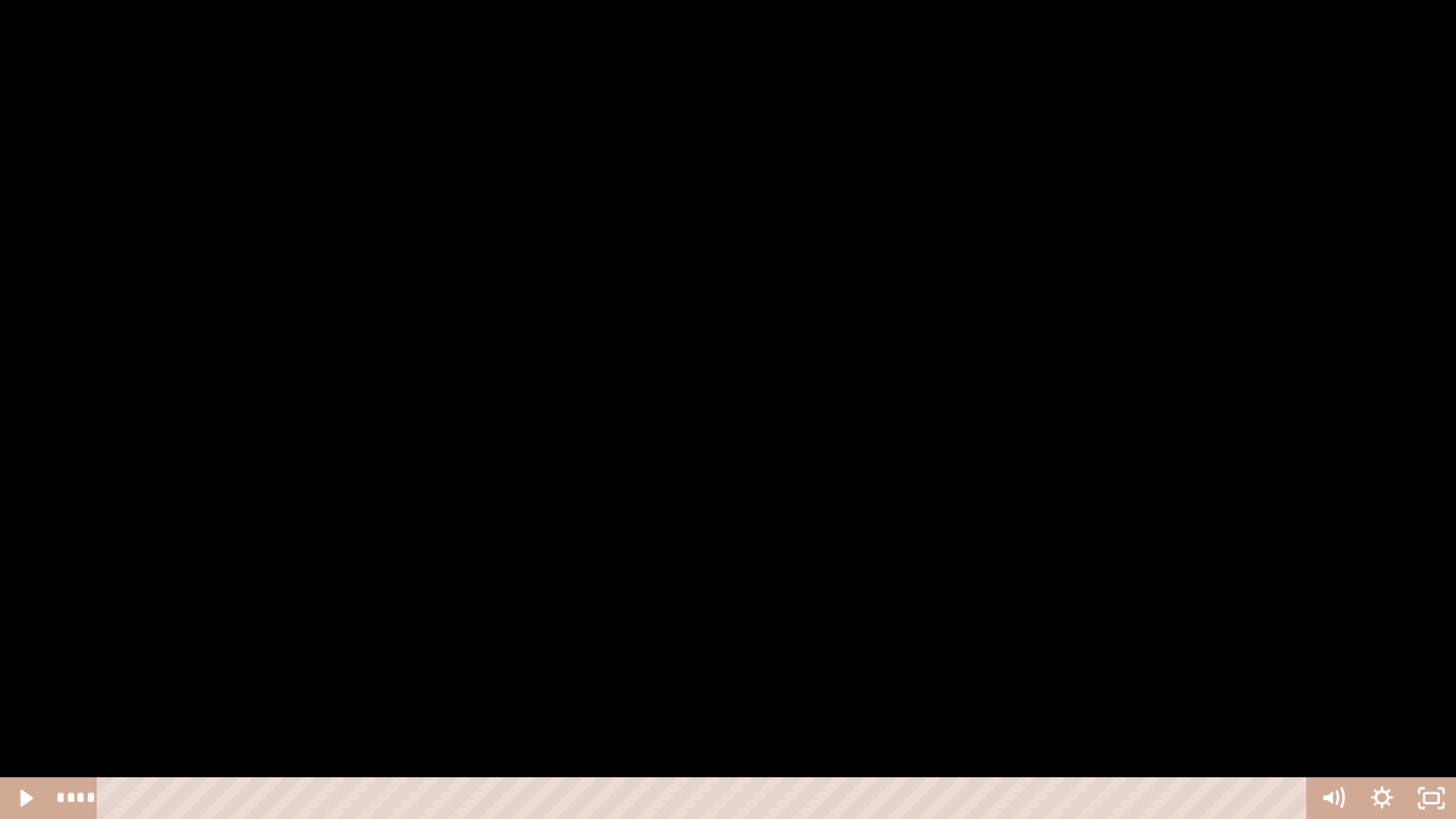 click at bounding box center (728, 410) 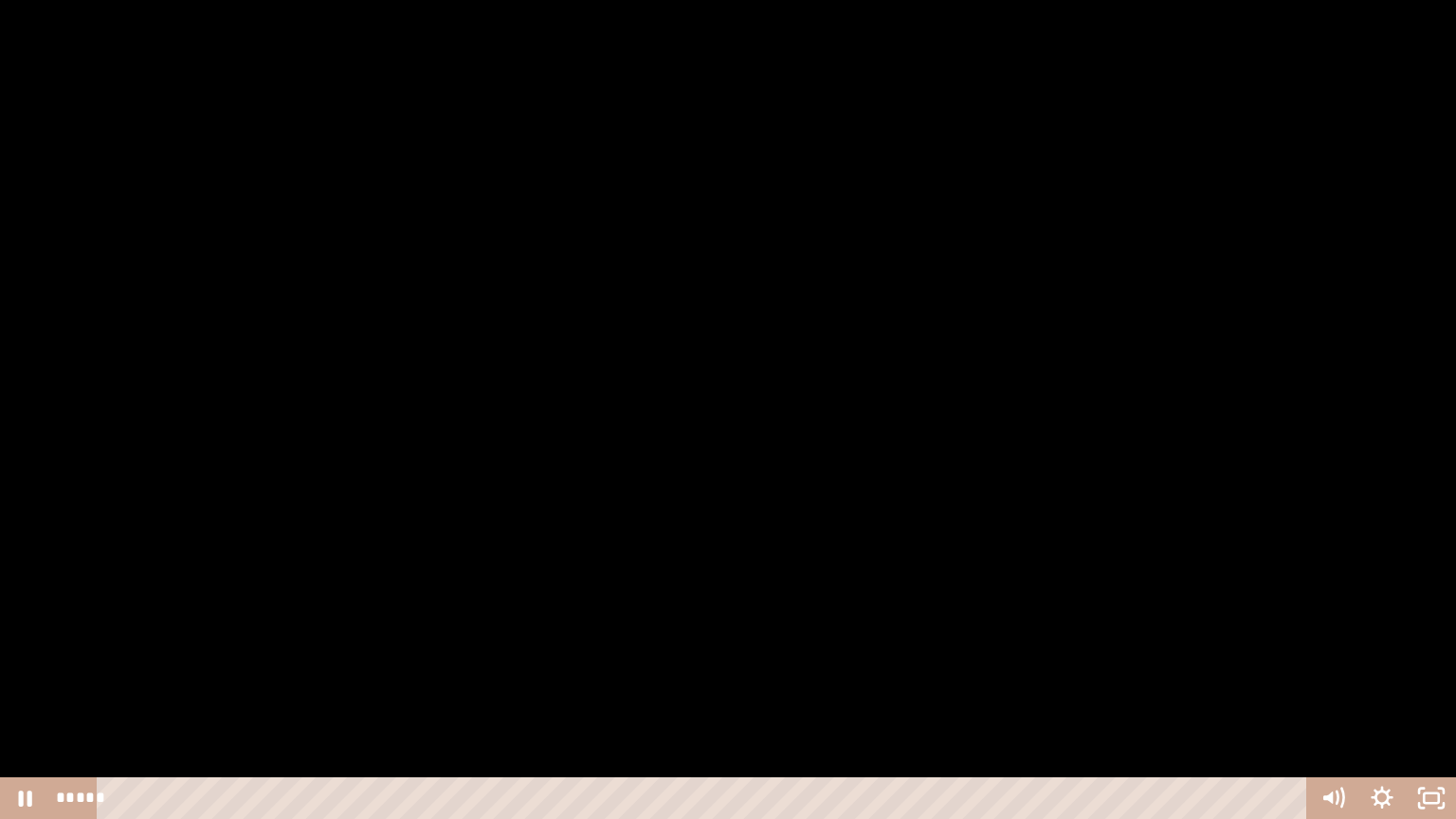 click at bounding box center (728, 410) 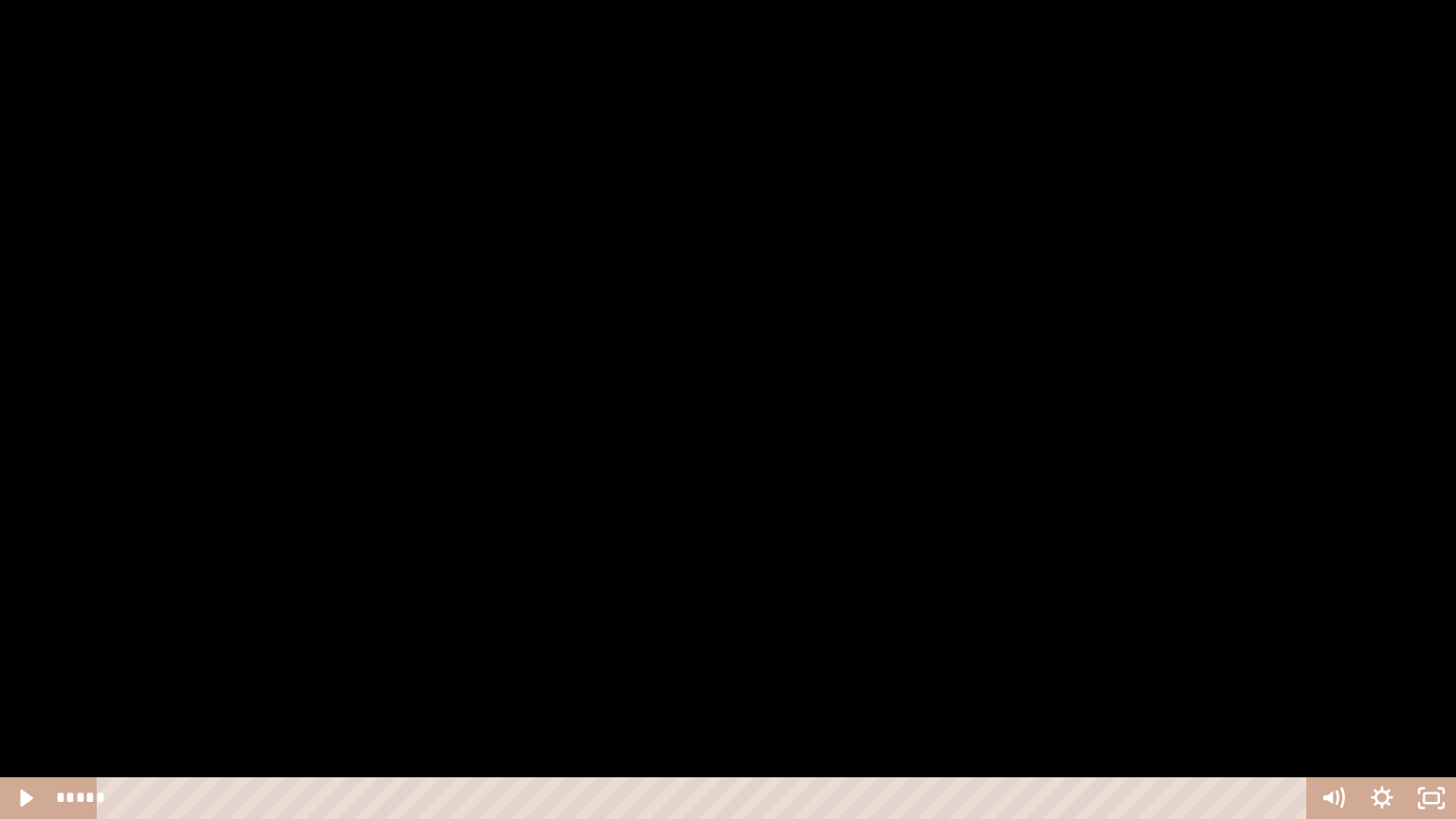 click at bounding box center [728, 410] 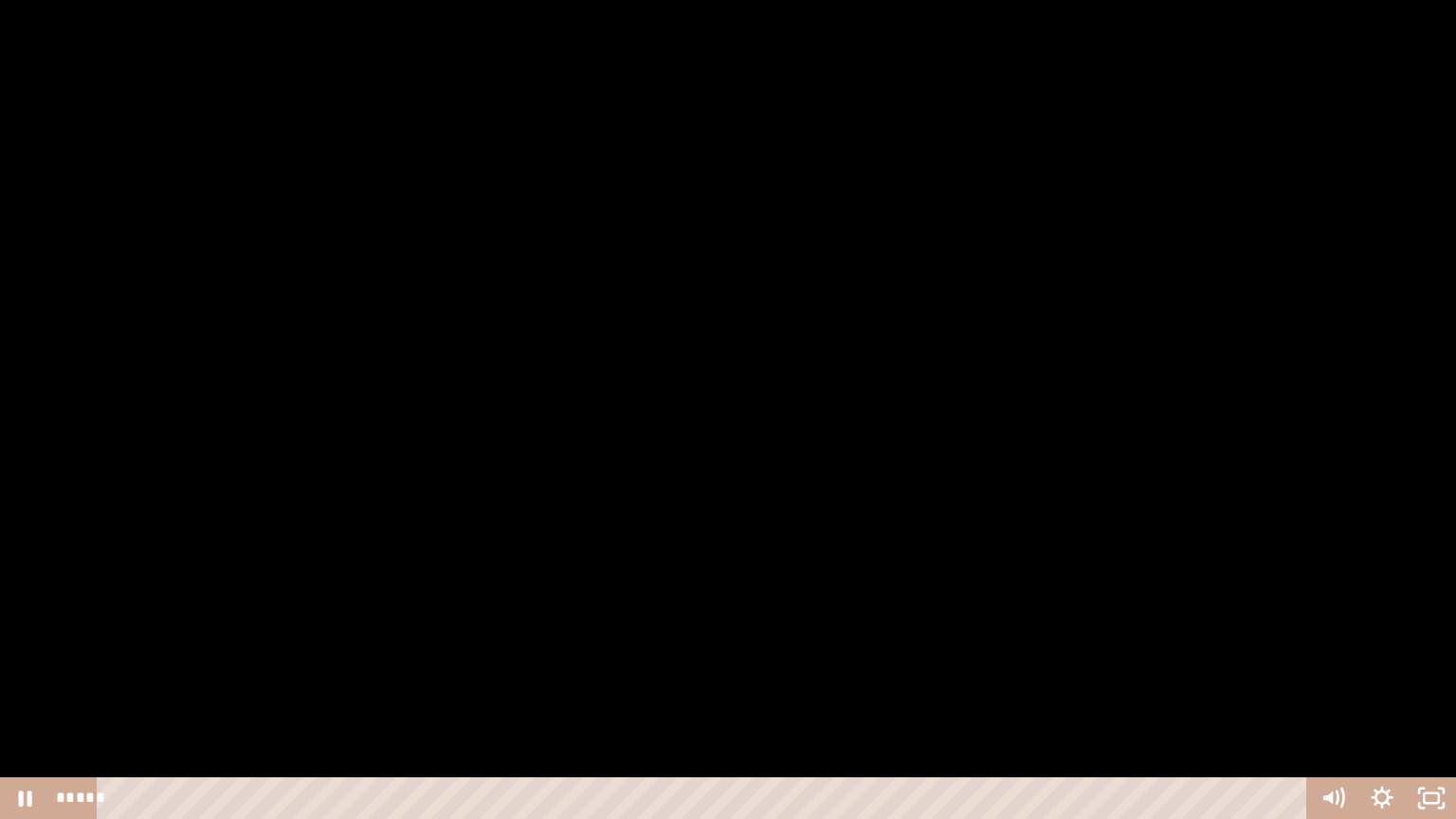click at bounding box center (728, 410) 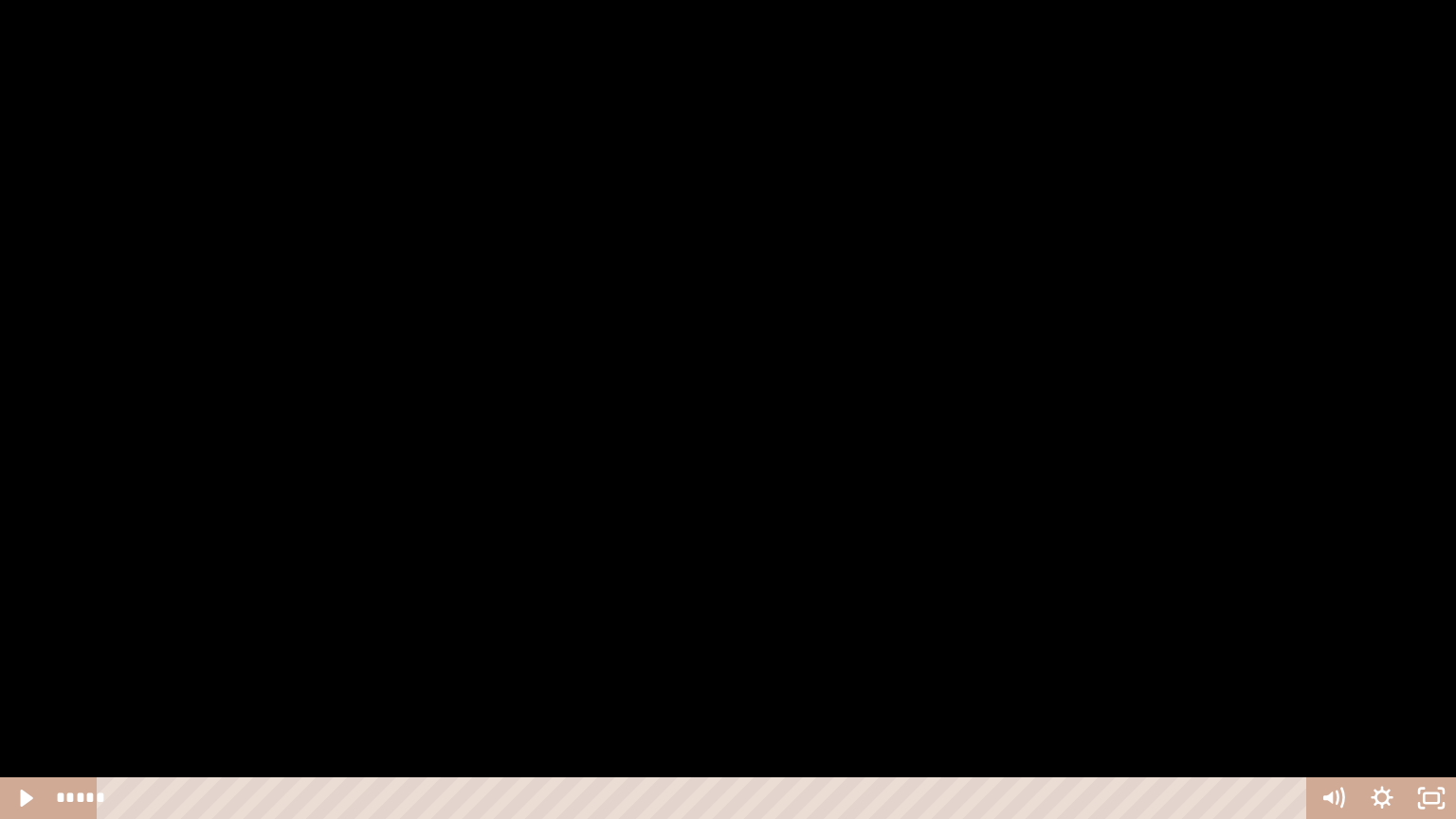 click at bounding box center (728, 410) 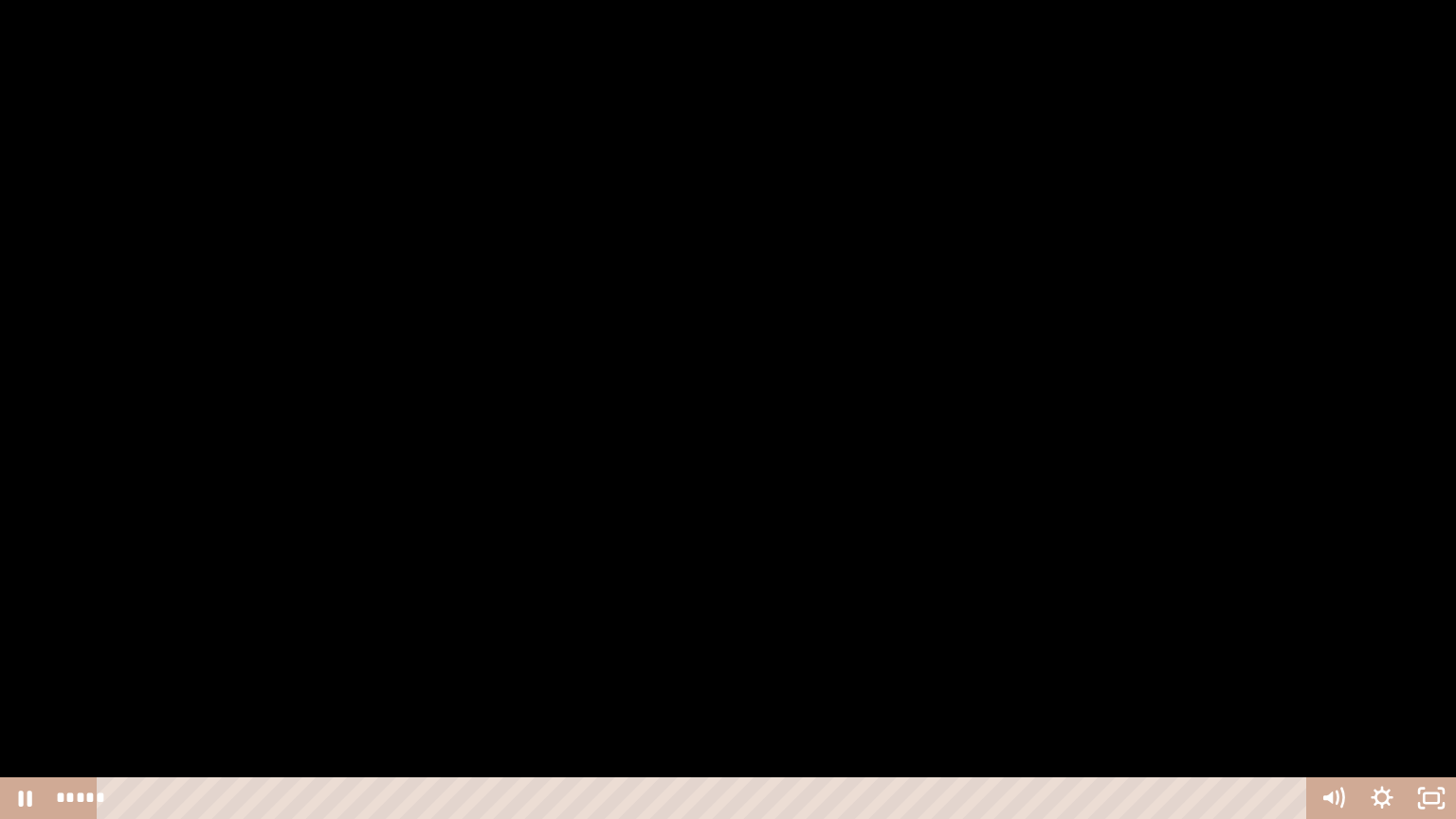 click at bounding box center (728, 410) 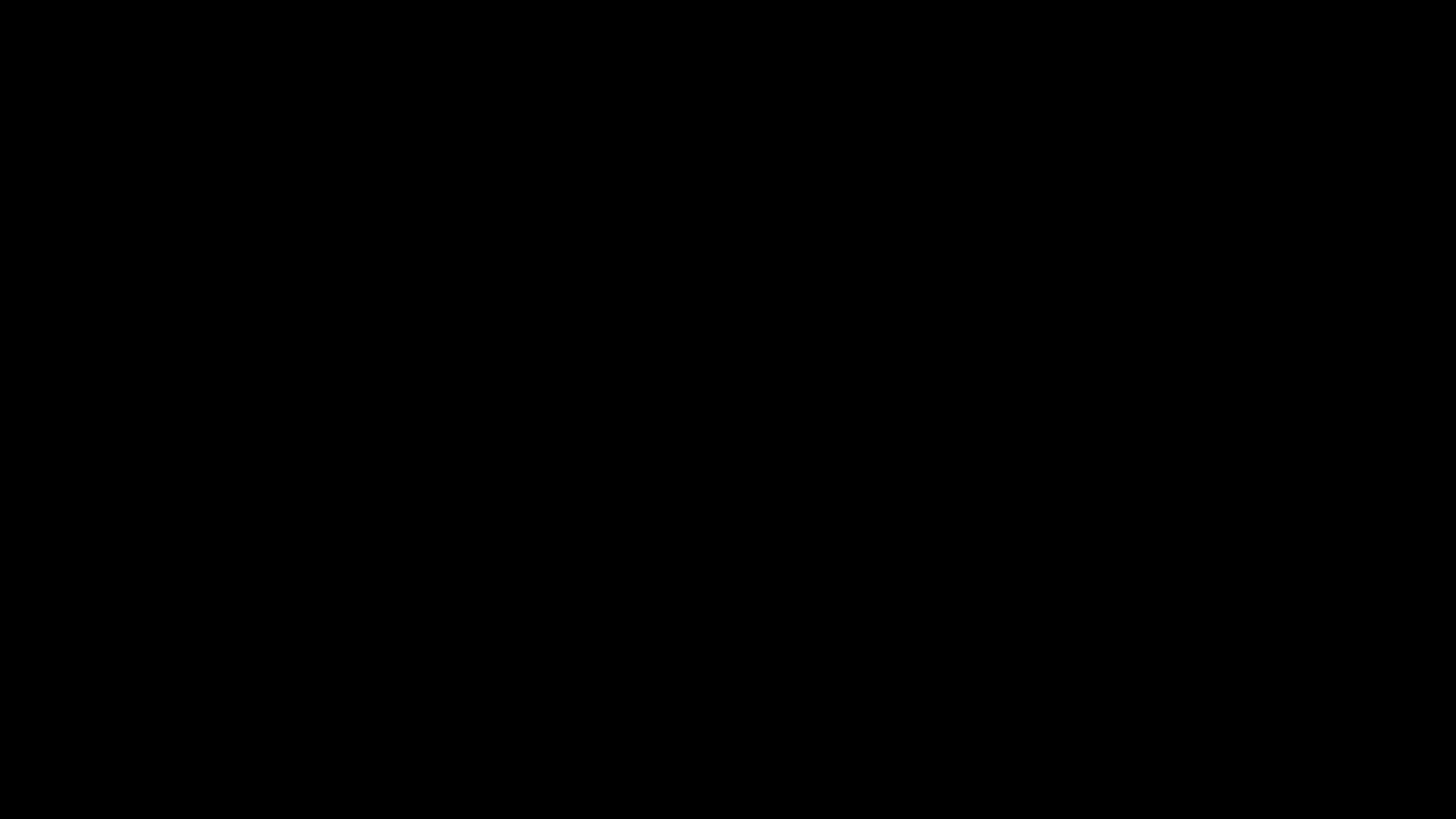 click at bounding box center [728, 410] 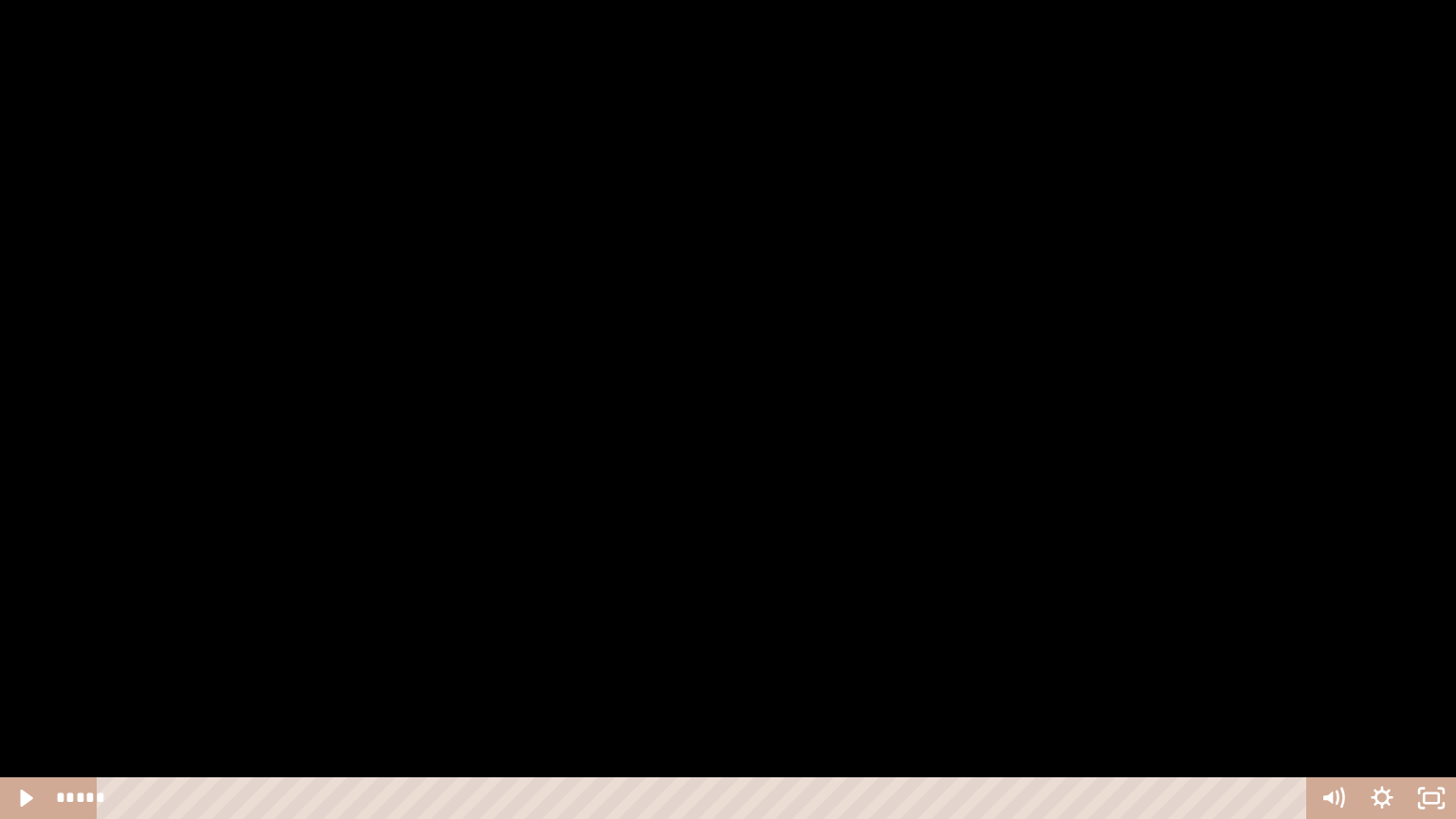 click at bounding box center [728, 410] 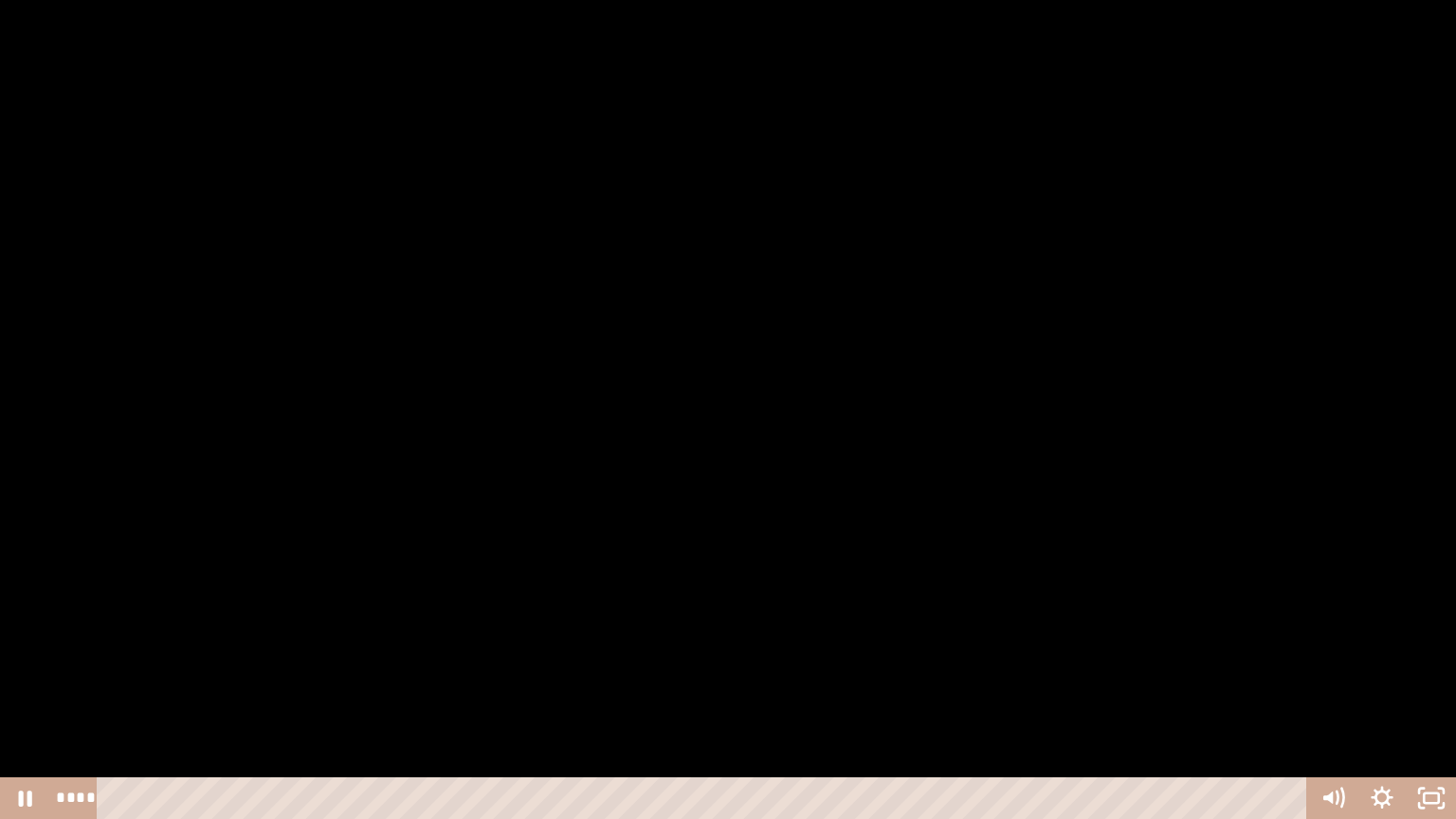 drag, startPoint x: 732, startPoint y: 511, endPoint x: 717, endPoint y: 531, distance: 25 